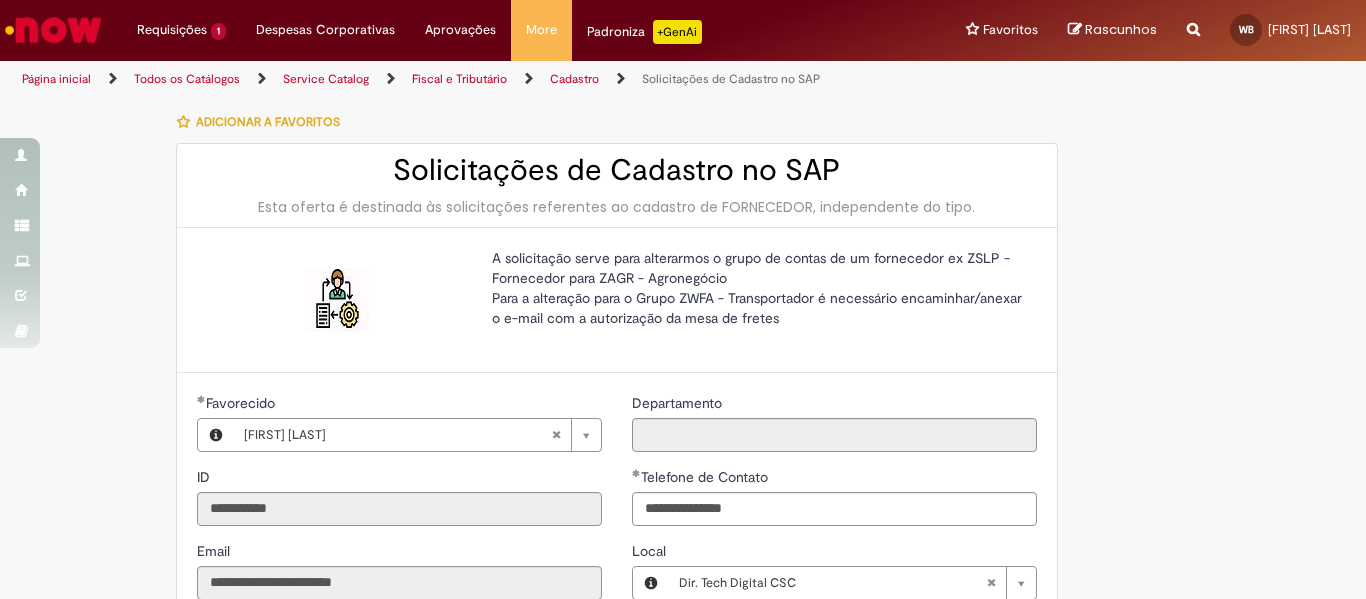 select on "**" 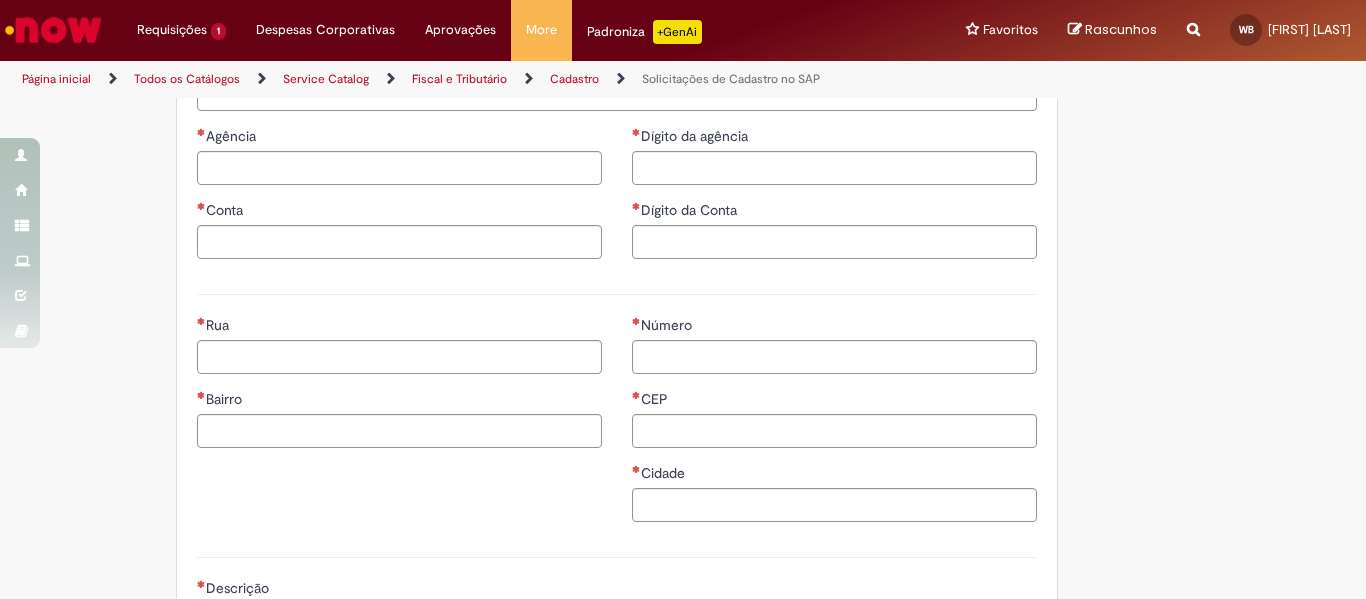 scroll, scrollTop: 872, scrollLeft: 0, axis: vertical 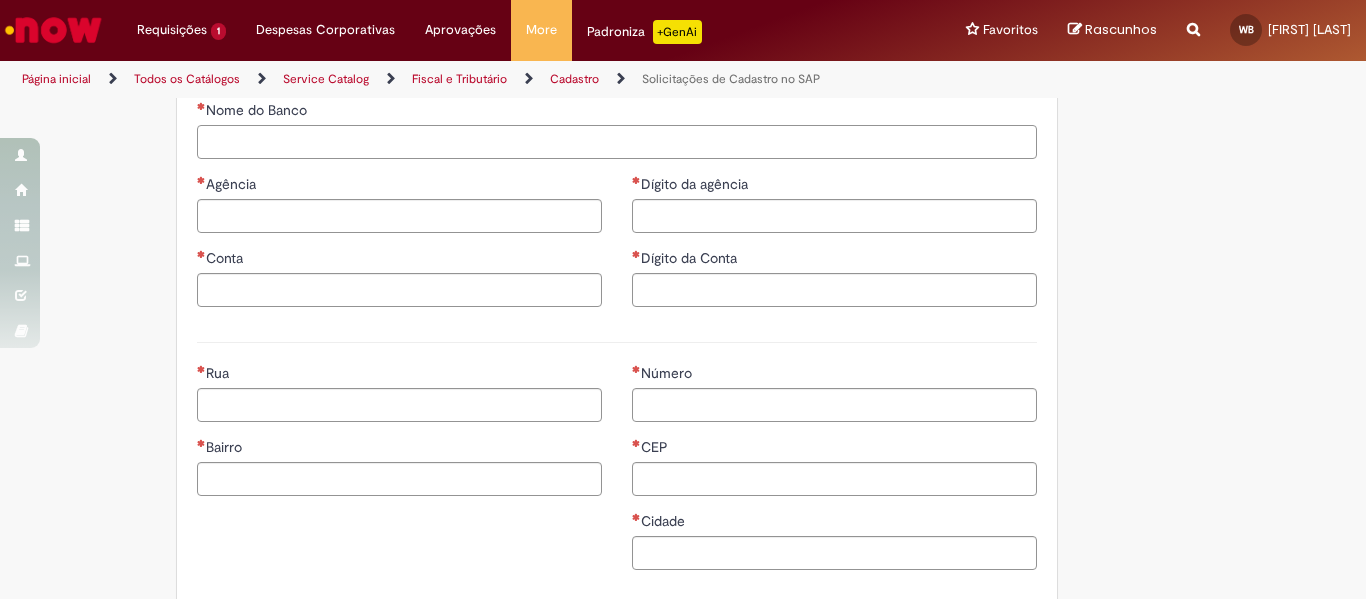click on "Nome do Banco" at bounding box center [617, 142] 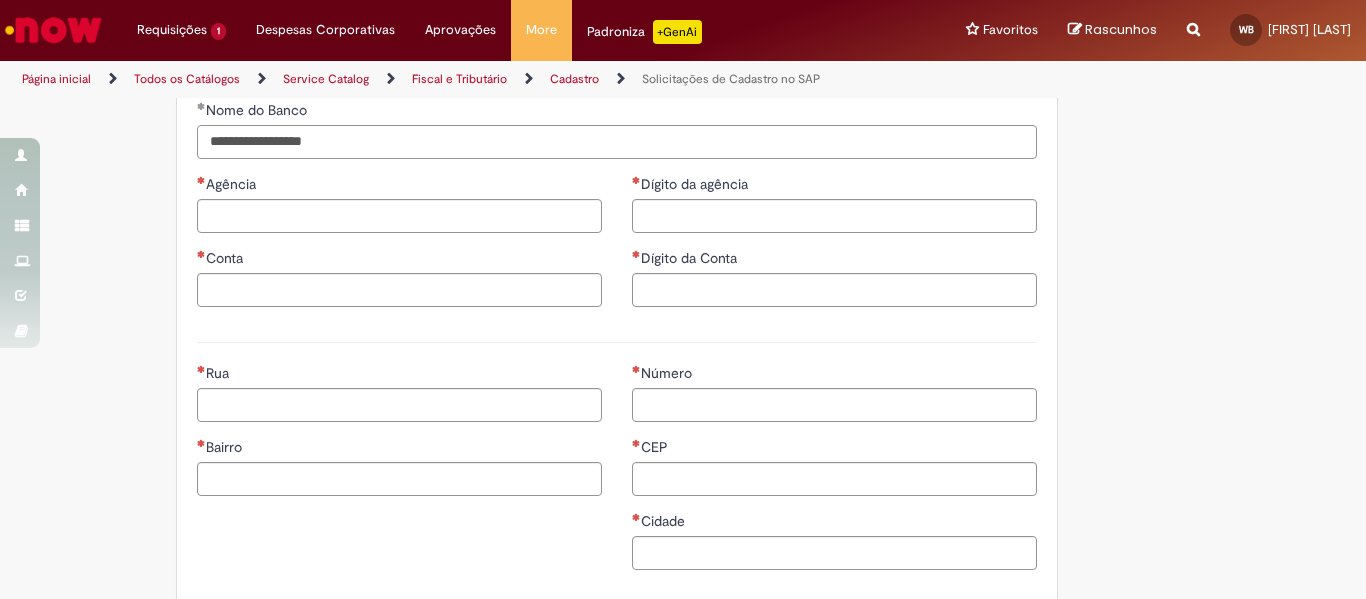 type on "**********" 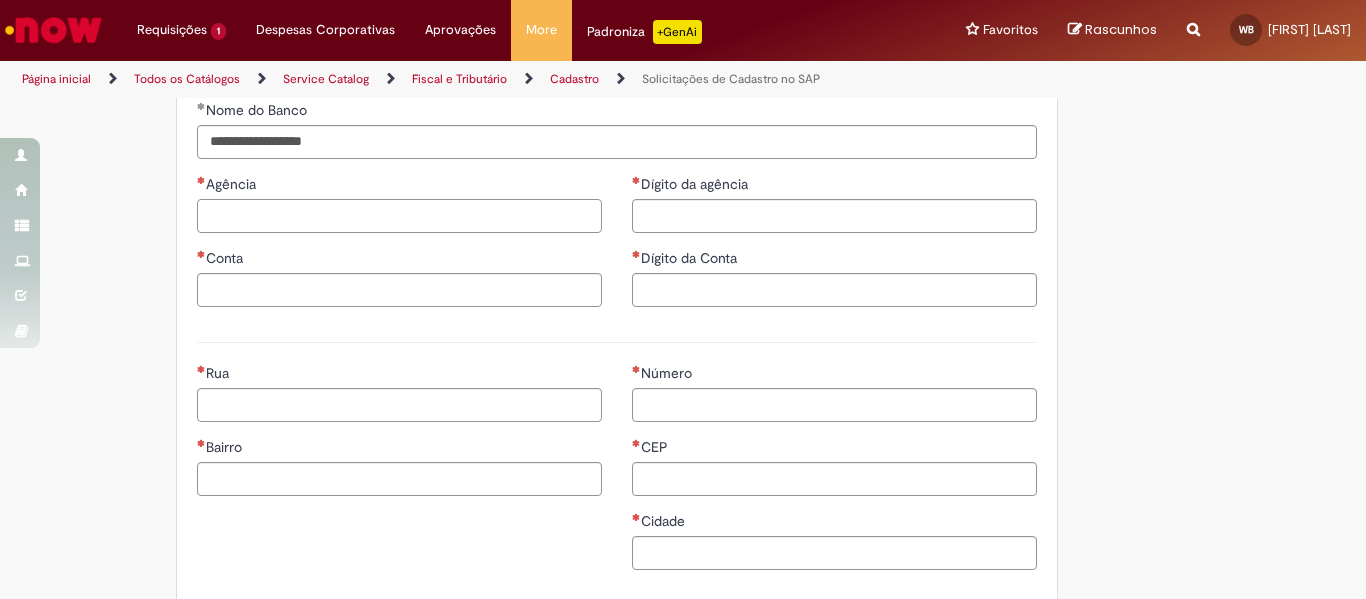 click on "Agência" at bounding box center (399, 216) 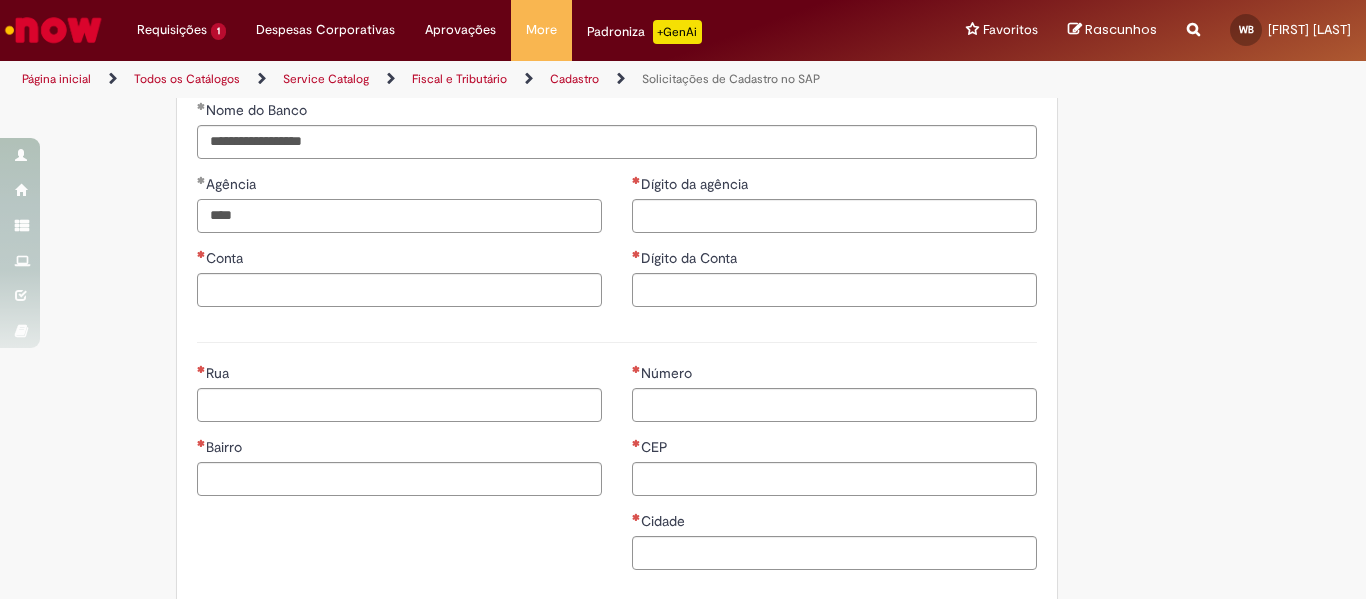 type on "****" 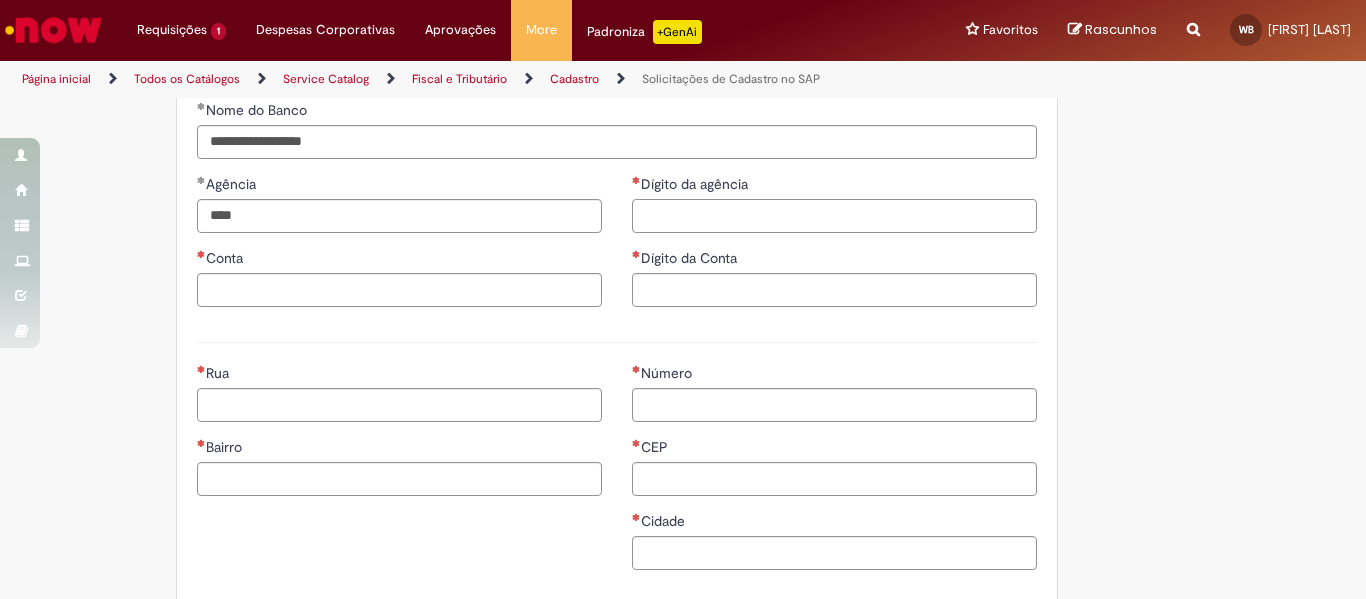 click on "Dígito da agência" at bounding box center [834, 216] 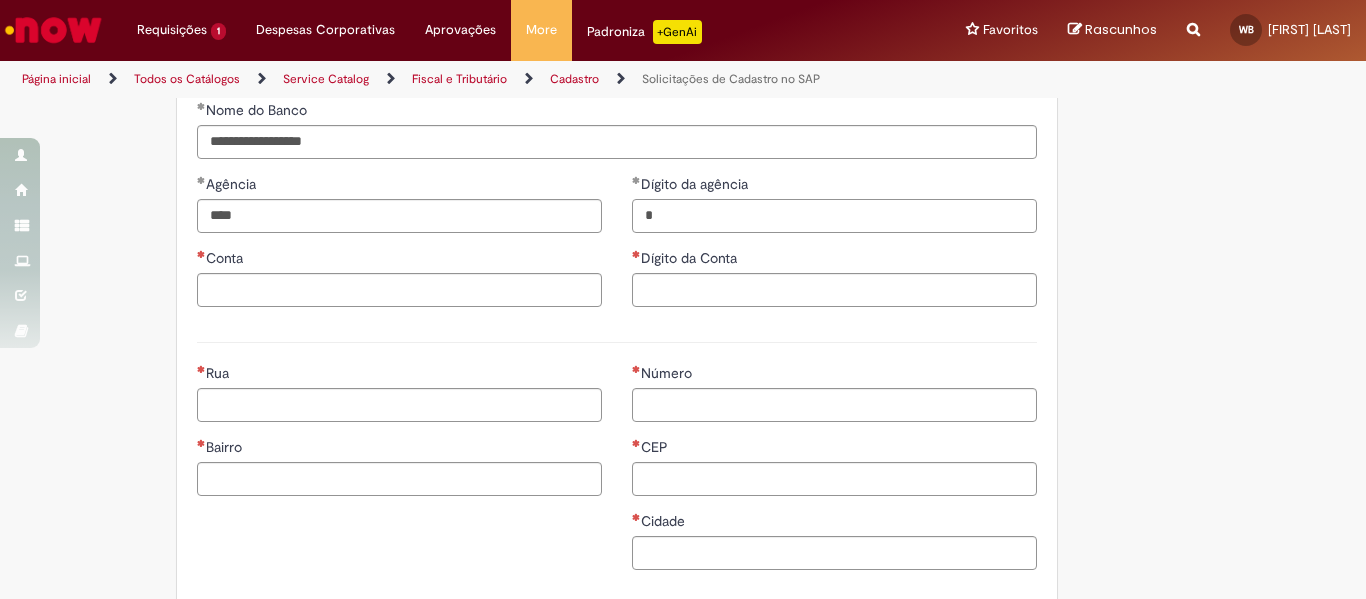 type on "*" 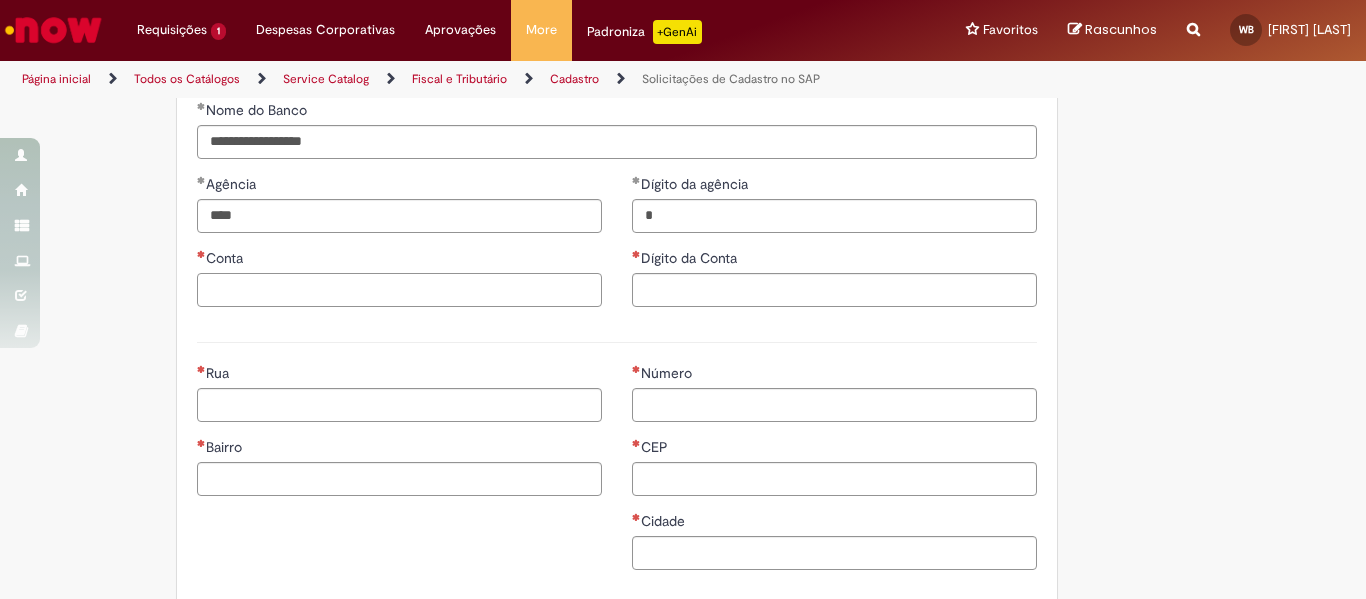 click on "Conta" at bounding box center (399, 290) 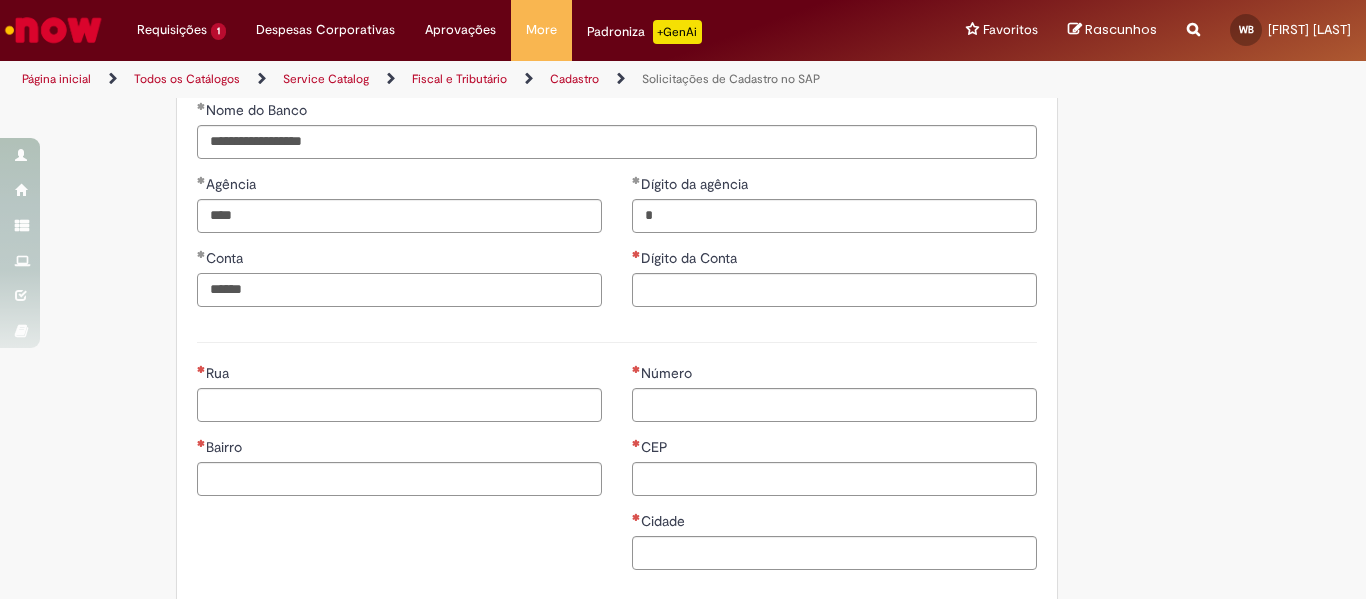 type on "******" 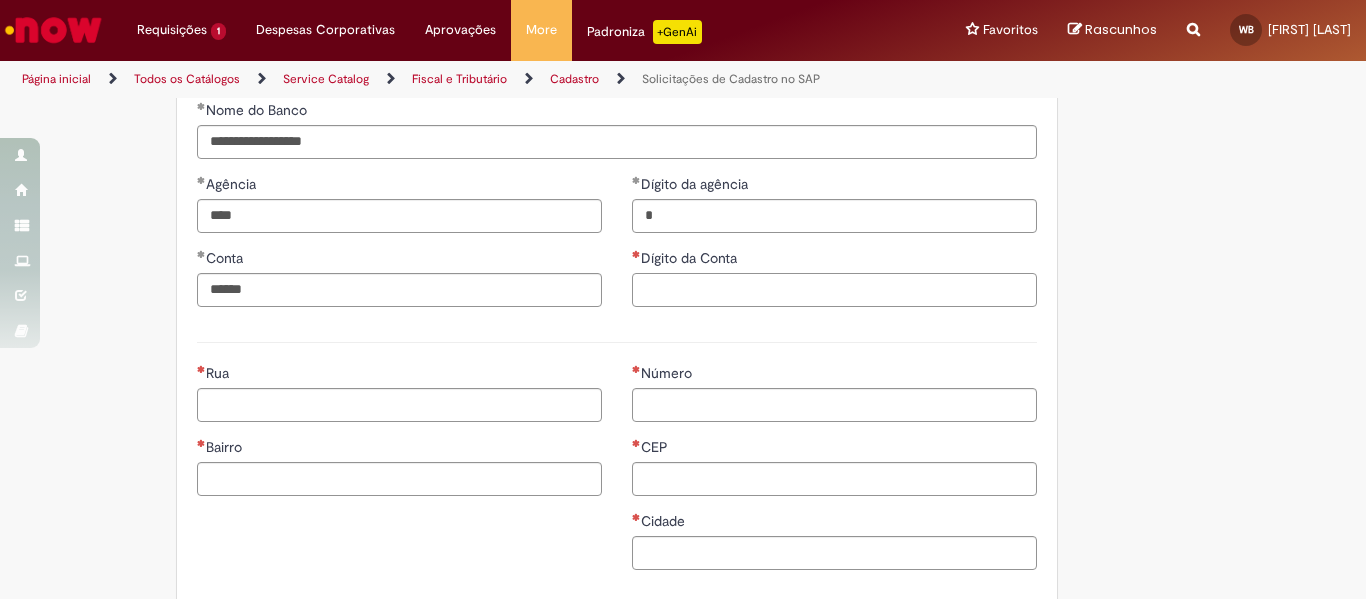 click on "Dígito da Conta" at bounding box center [834, 290] 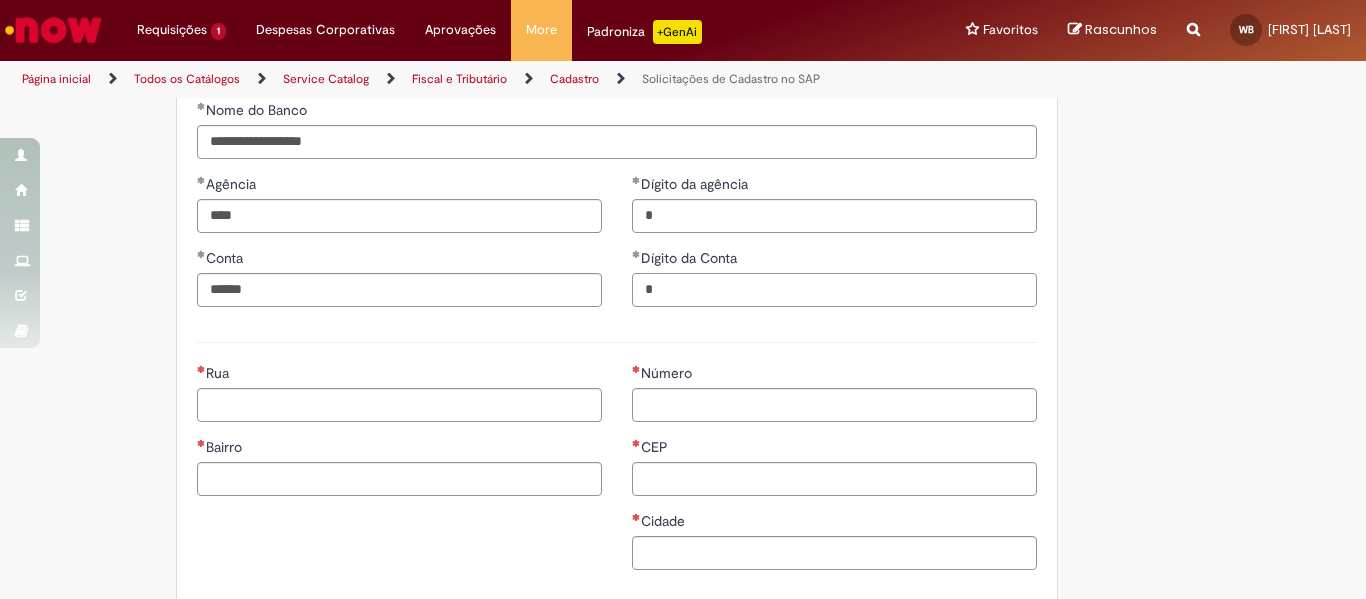 type on "*" 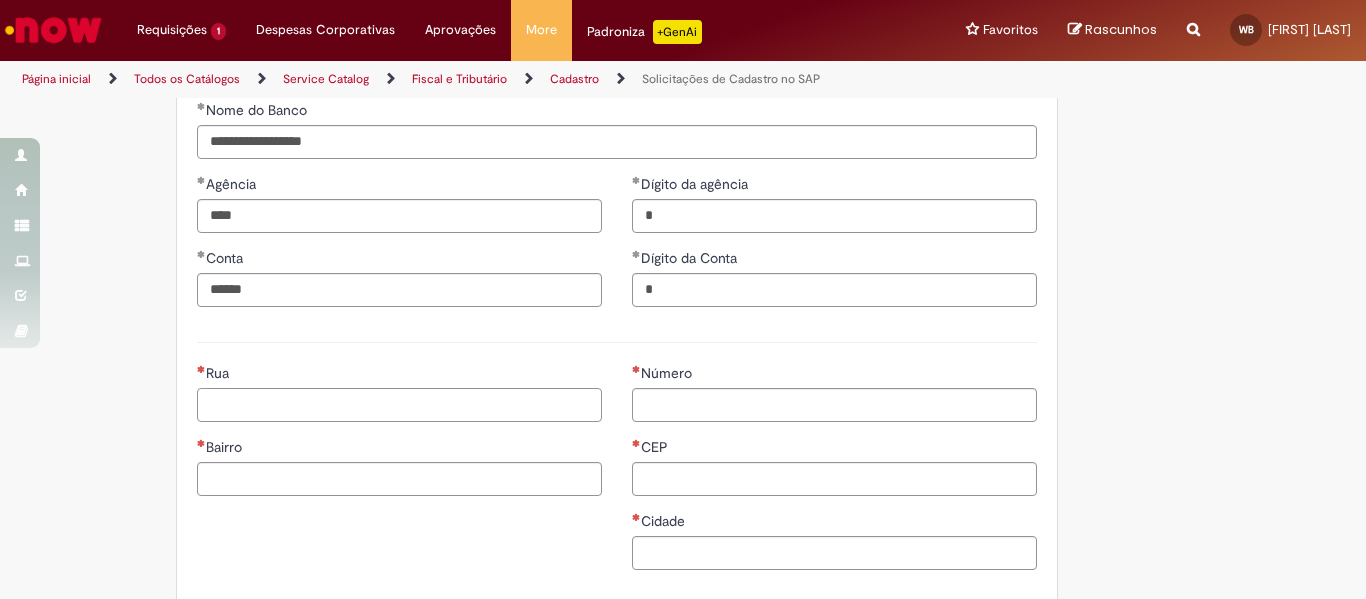 click on "Rua" at bounding box center [399, 405] 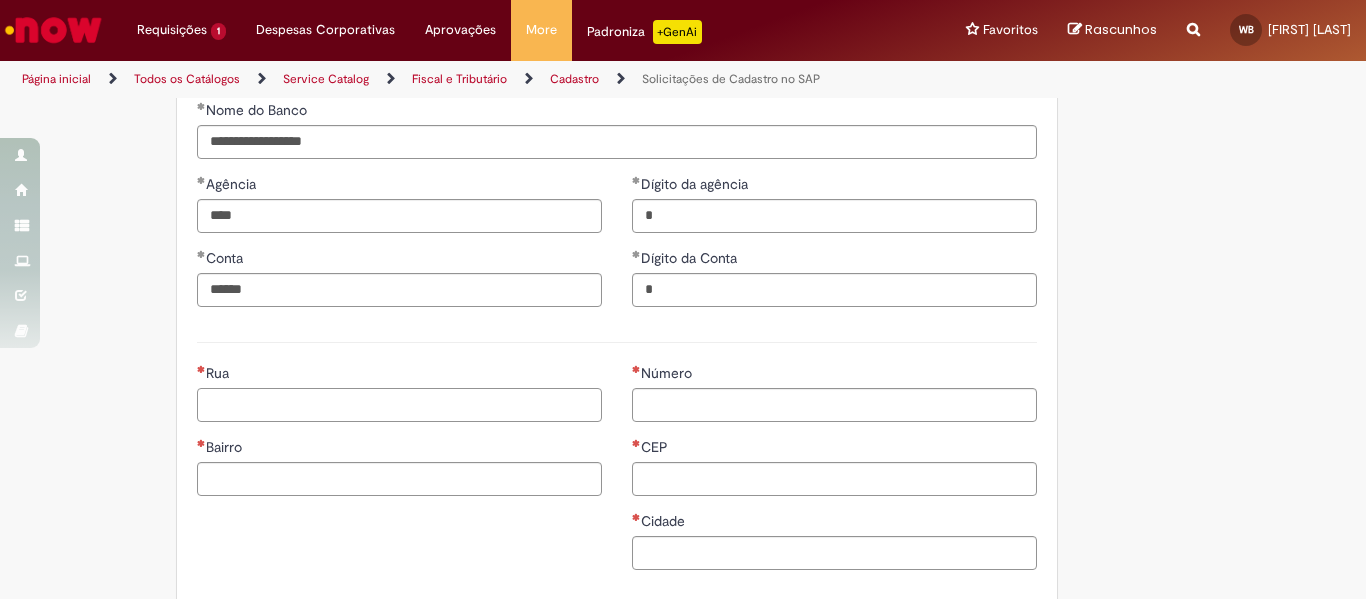 paste on "**********" 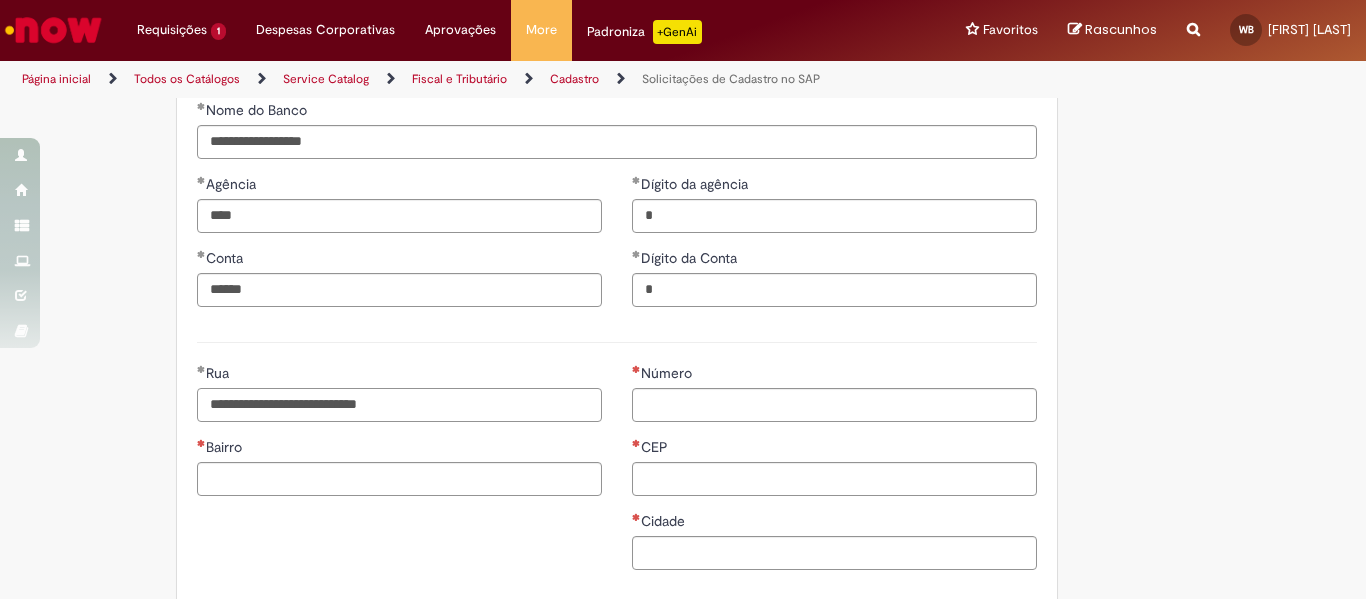 type on "**********" 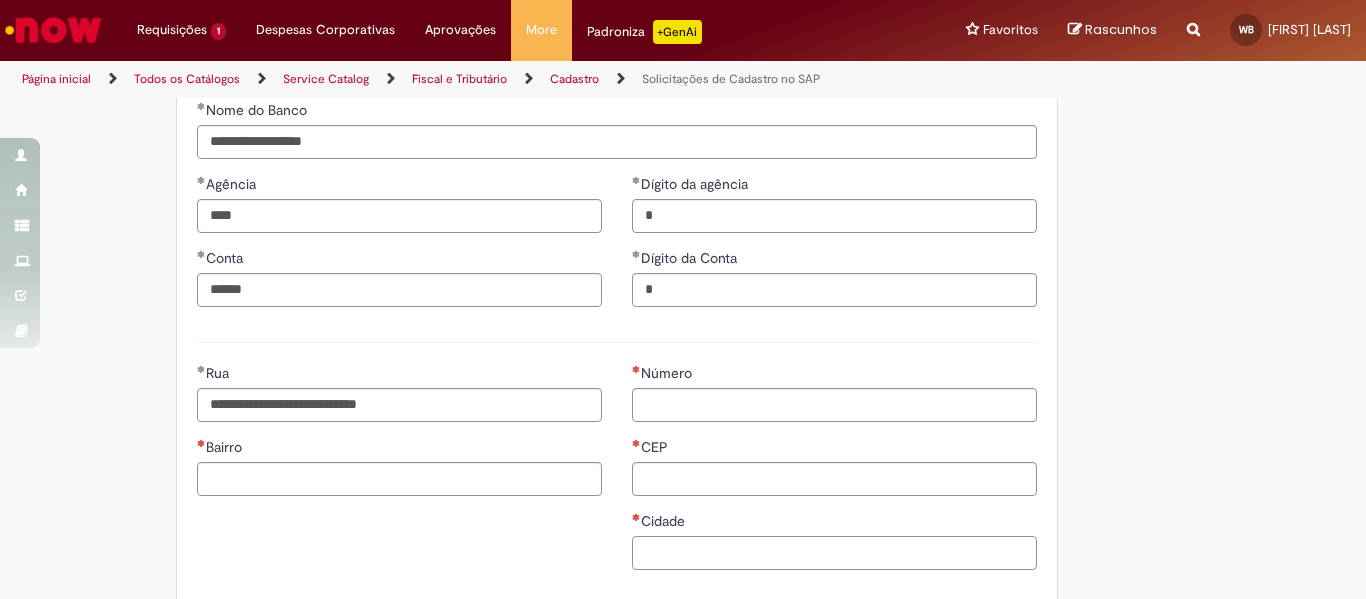 click on "Cidade" at bounding box center [834, 553] 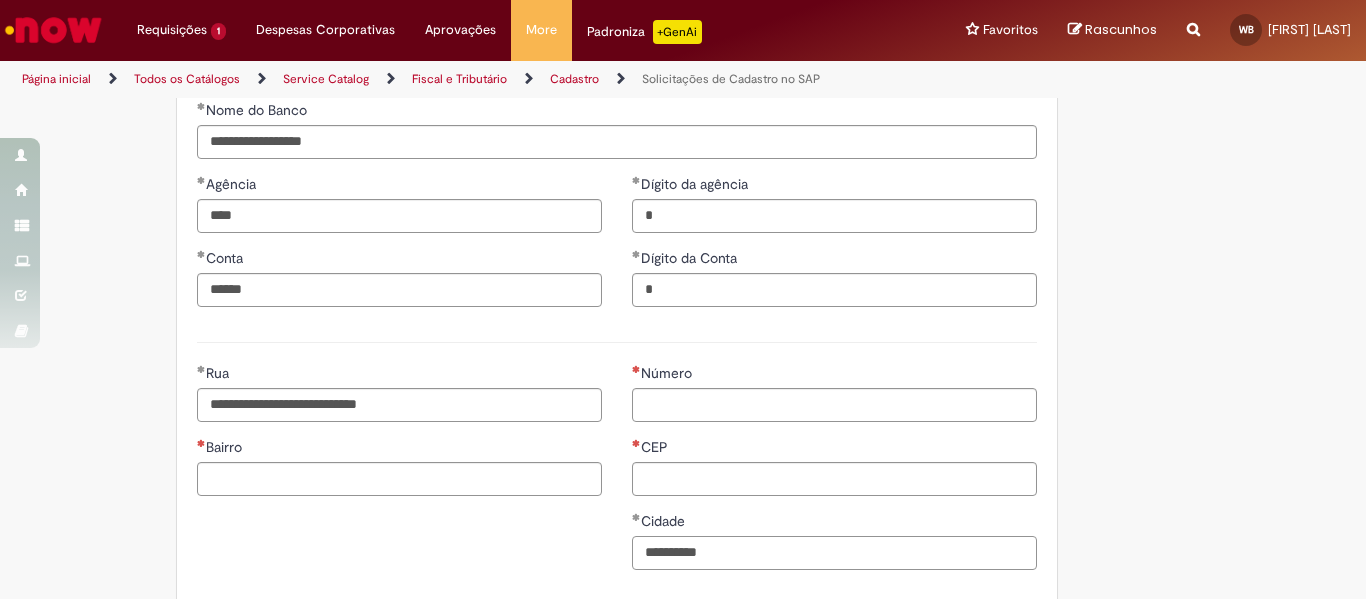 type on "**********" 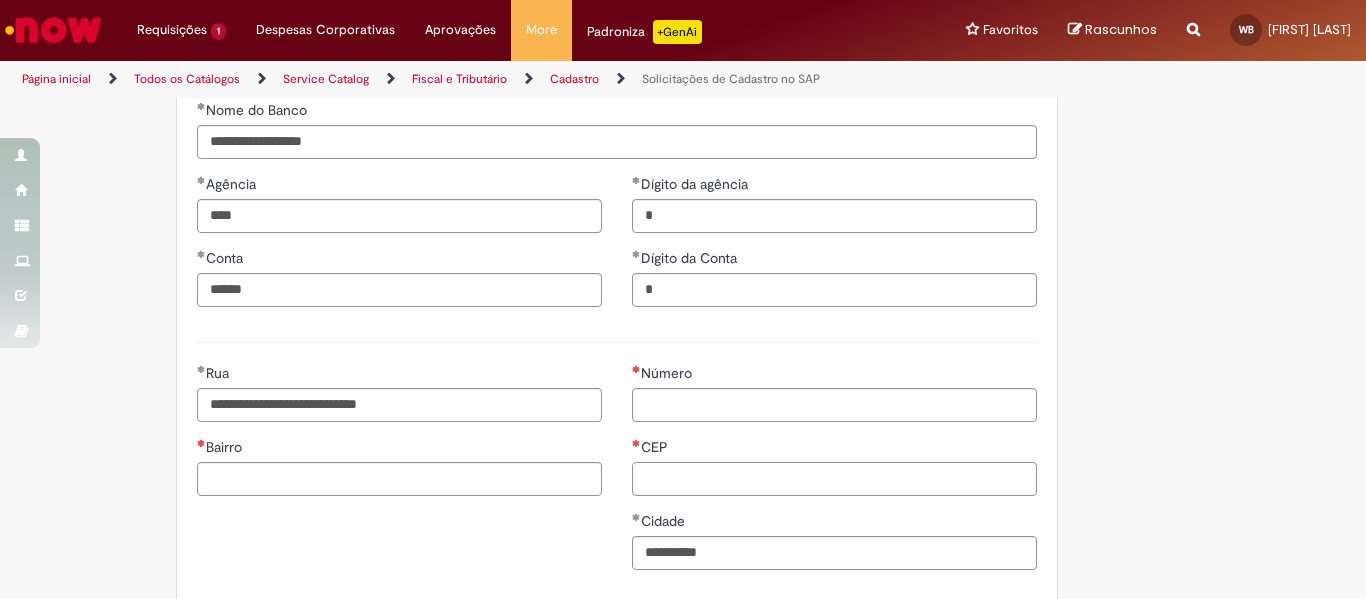 click on "CEP" at bounding box center (834, 479) 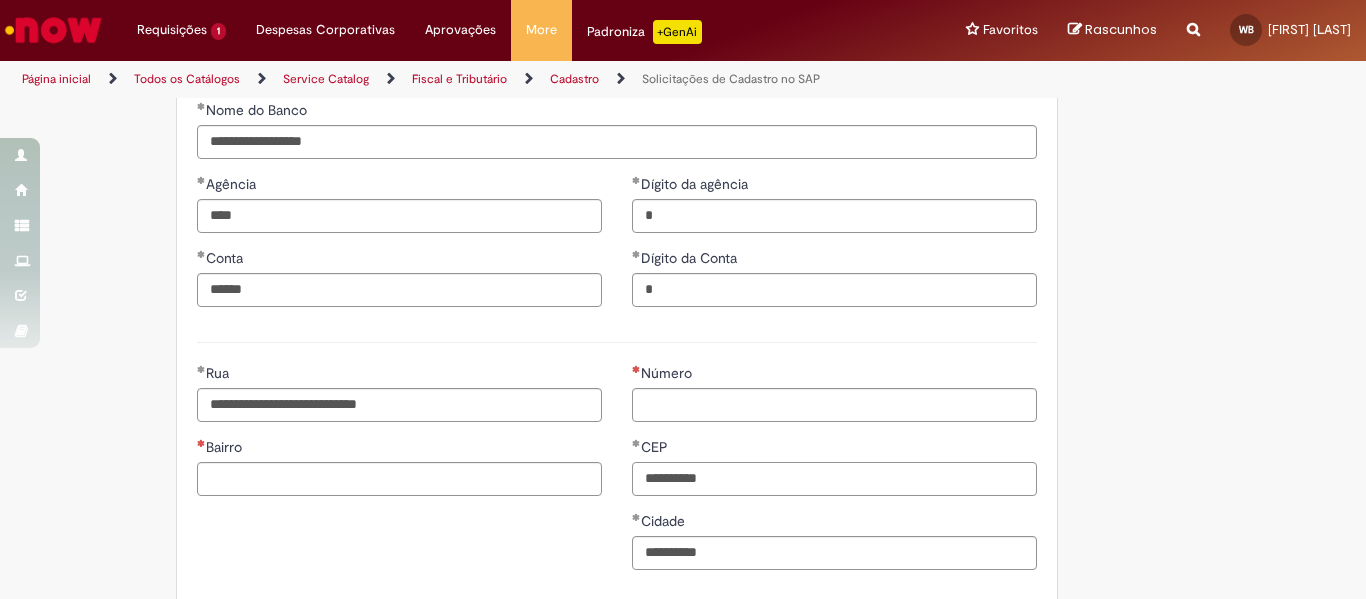type on "**********" 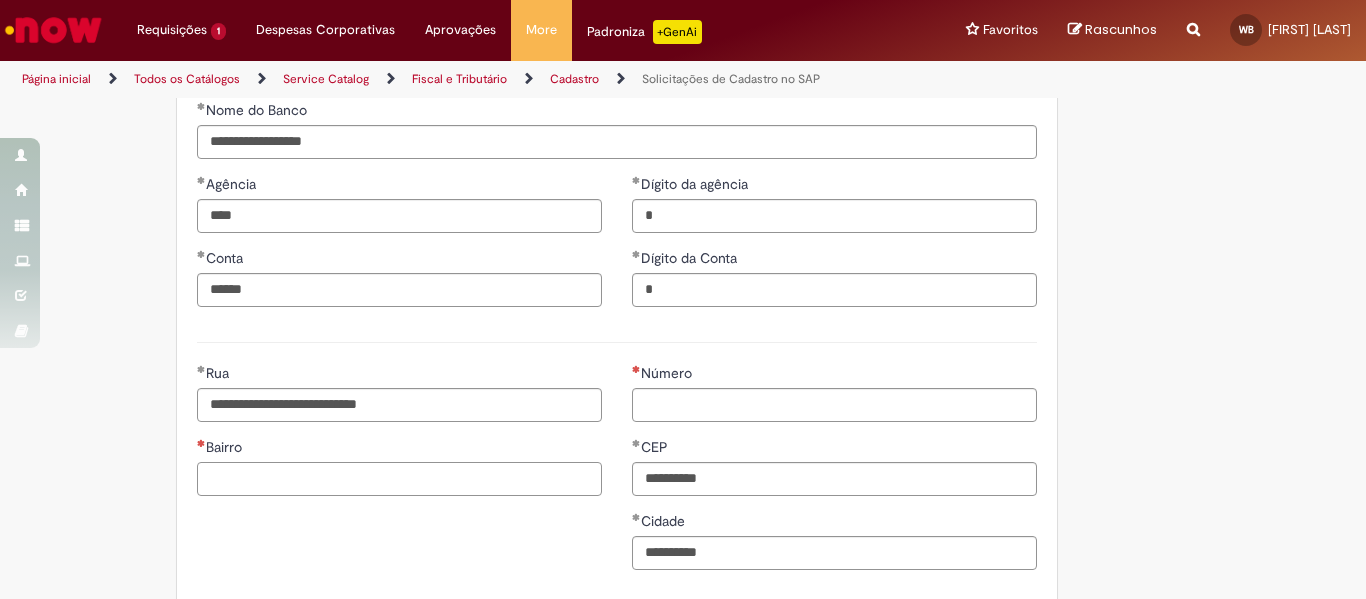 click on "Bairro" at bounding box center [399, 479] 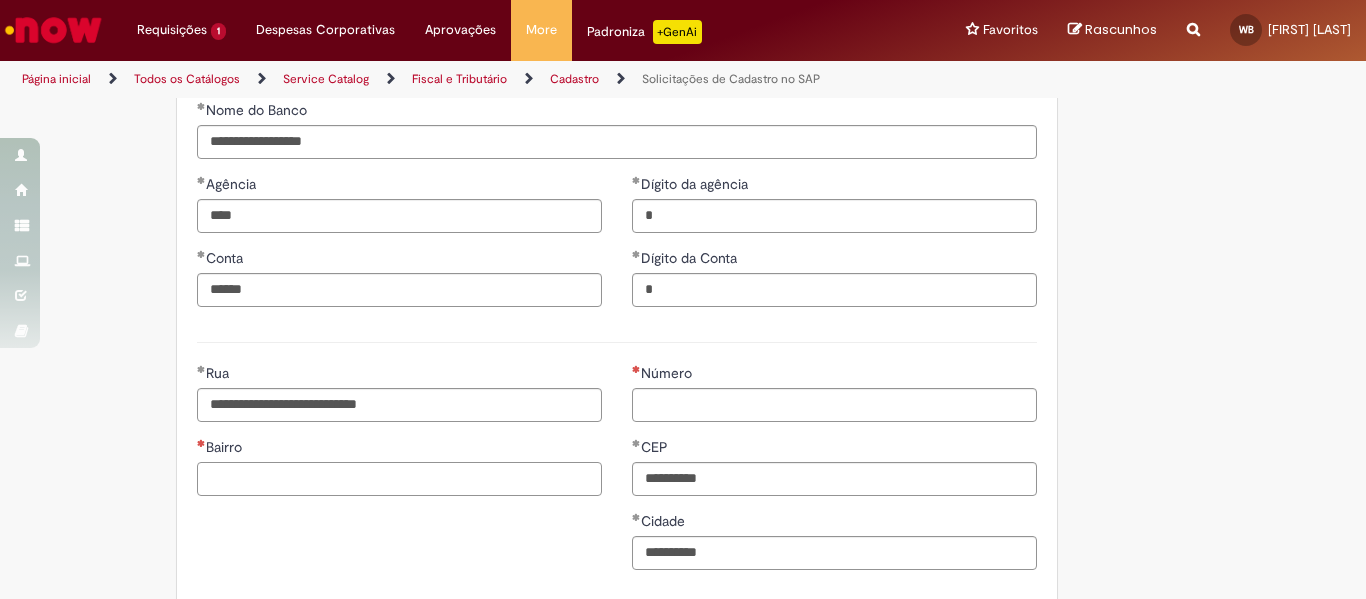 paste on "**********" 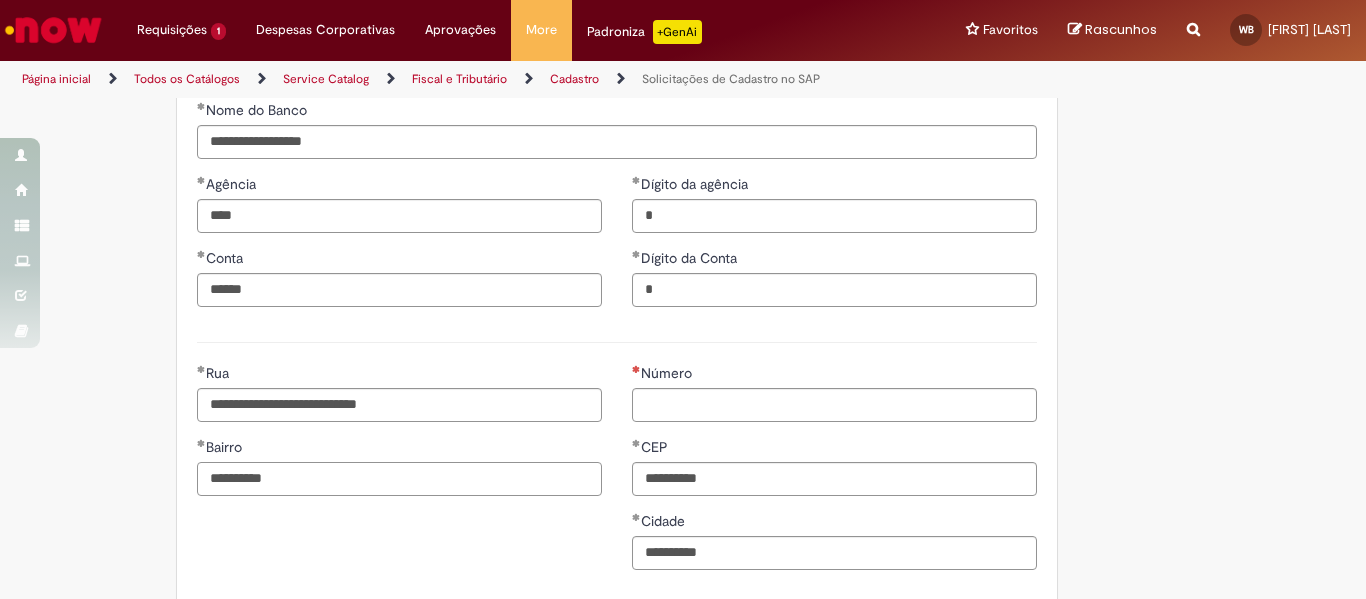 type on "**********" 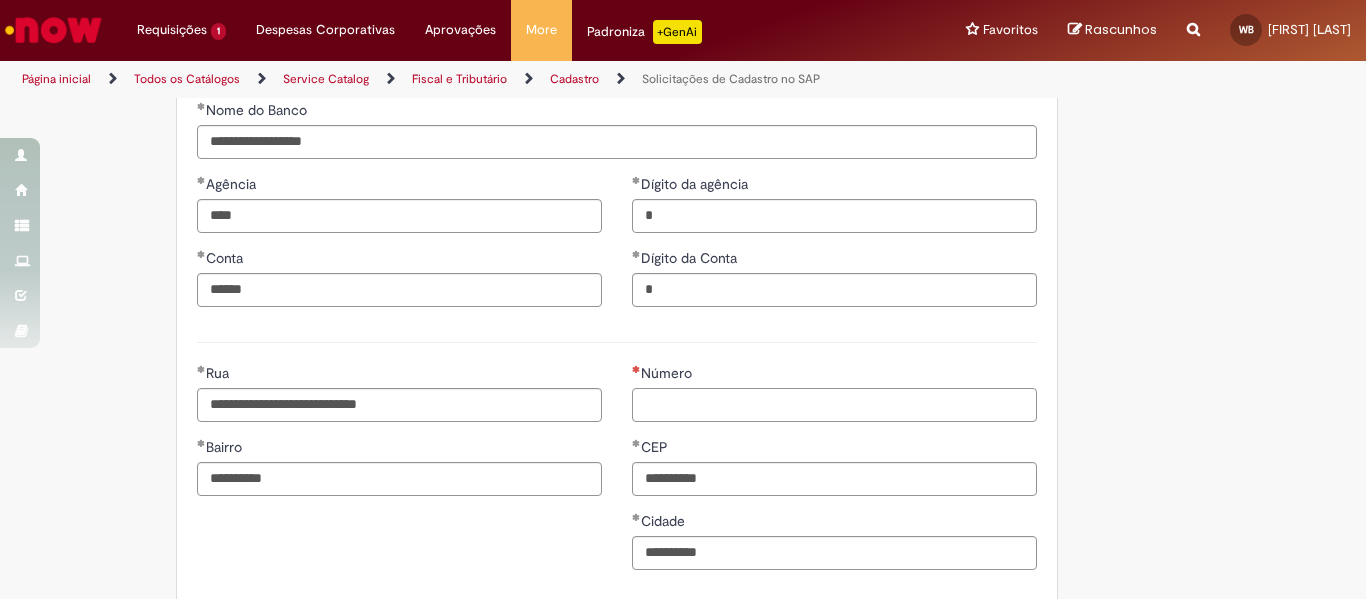 click on "Número" at bounding box center [834, 405] 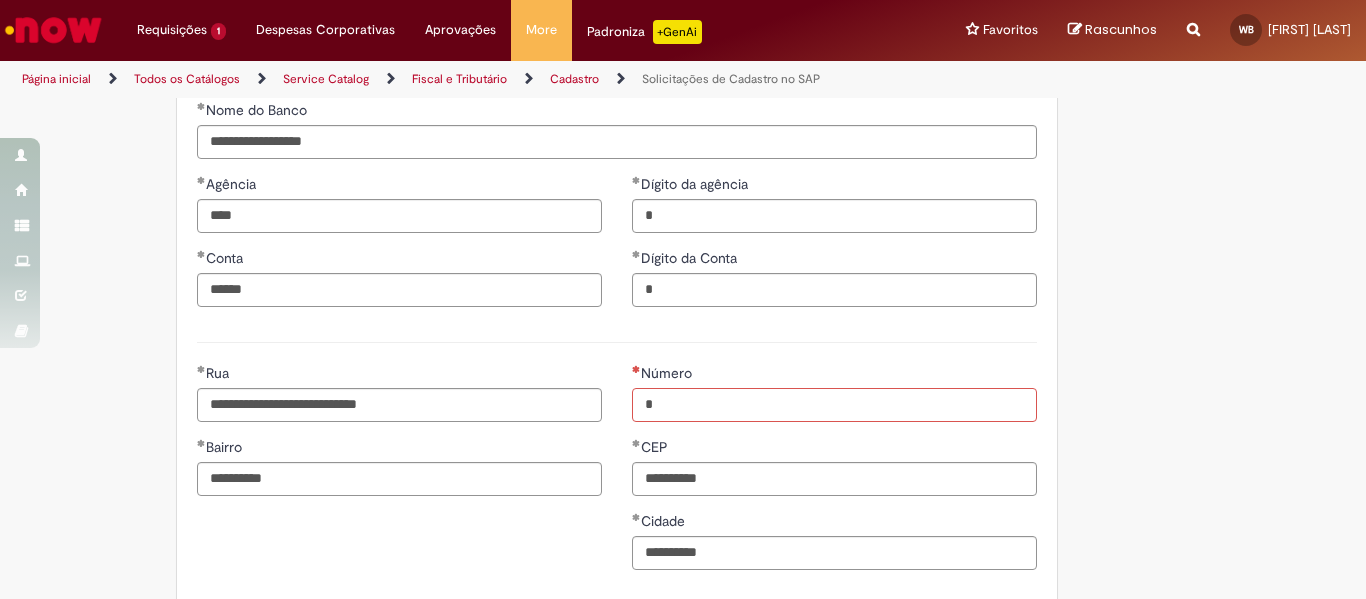 paste on "****" 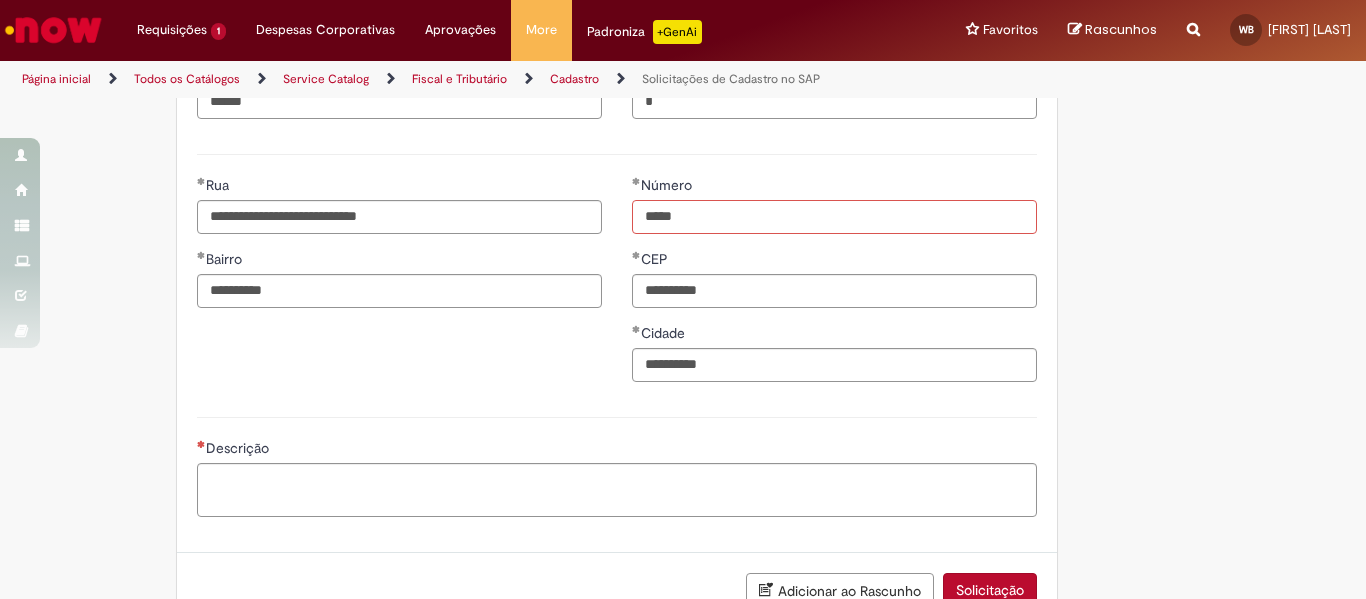 scroll, scrollTop: 1072, scrollLeft: 0, axis: vertical 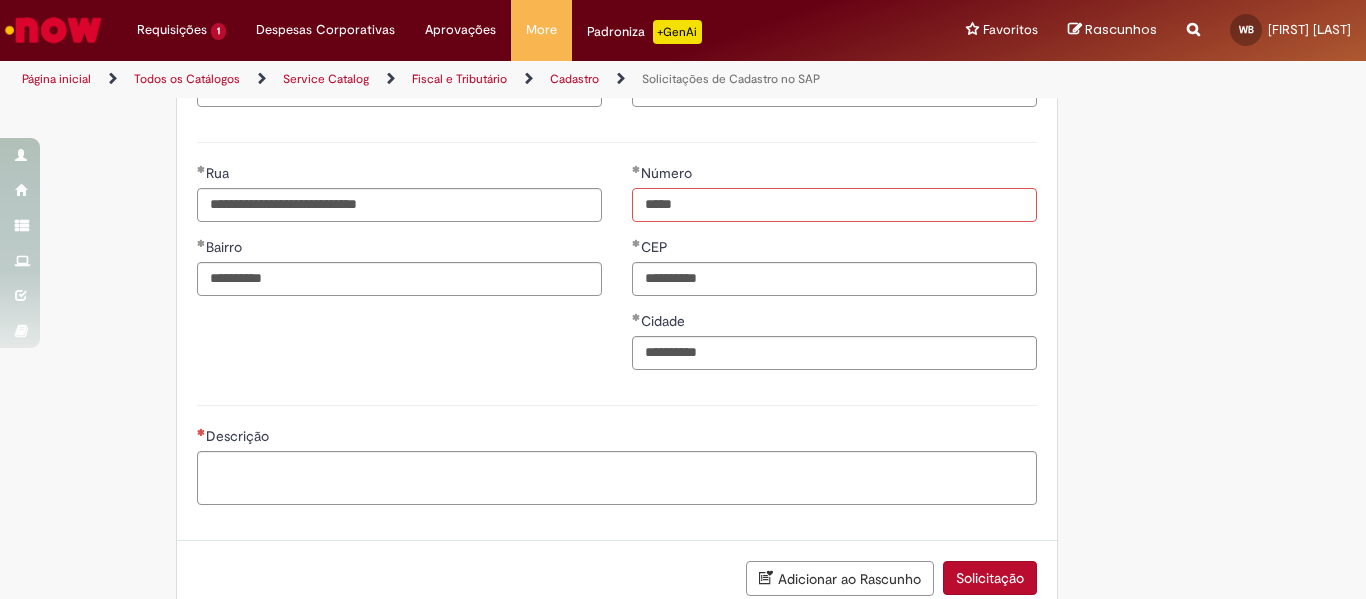 type on "****" 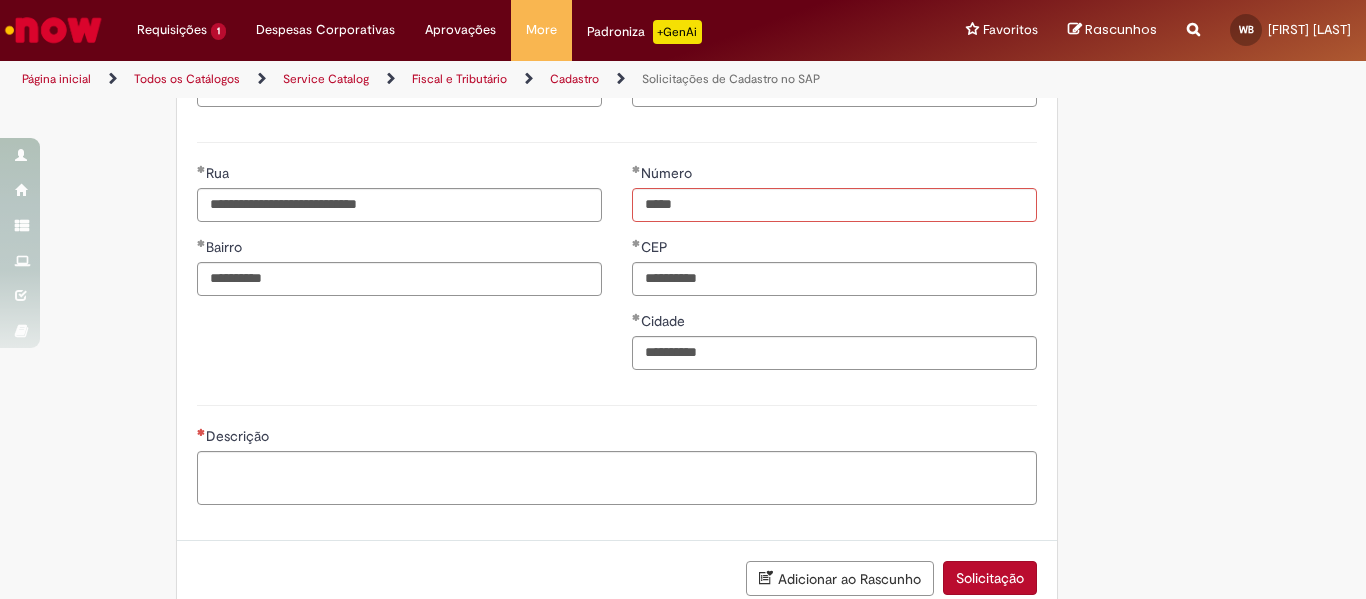 click on "Rua [STREET] Bairro [NEIGHBORHOOD] Estado [STATE] Número [NUMBER] CEP [POSTAL_CODE] Cidade [CITY]" at bounding box center [617, 274] 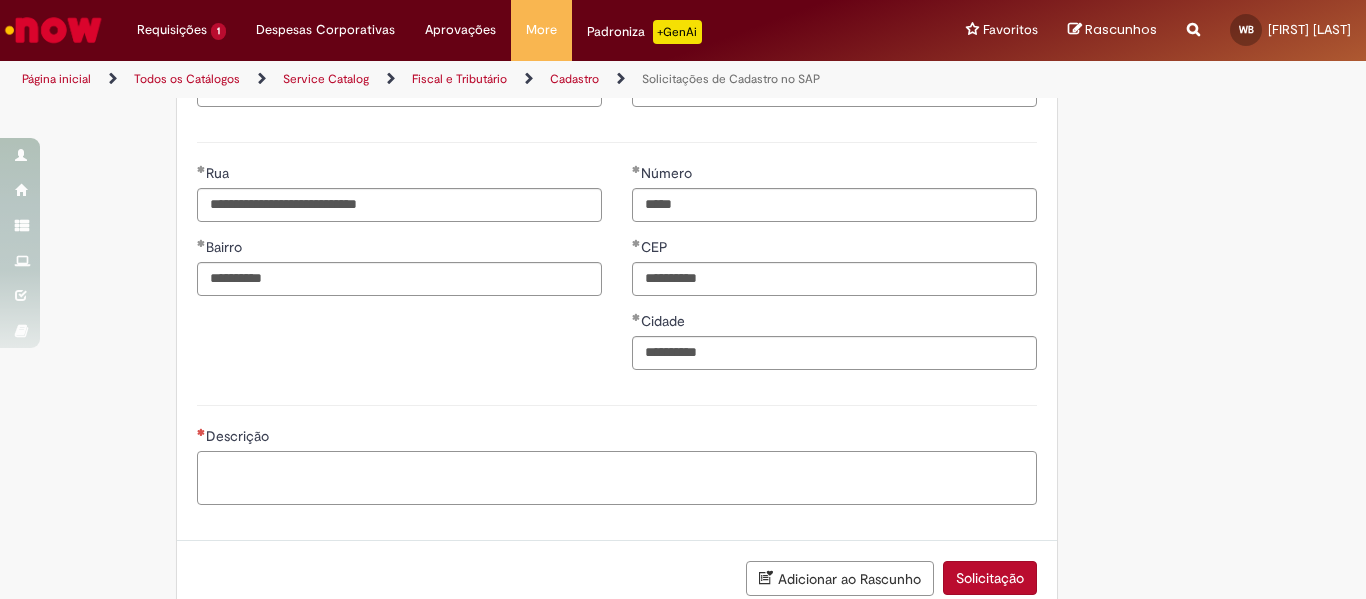 click on "Descrição" at bounding box center [617, 478] 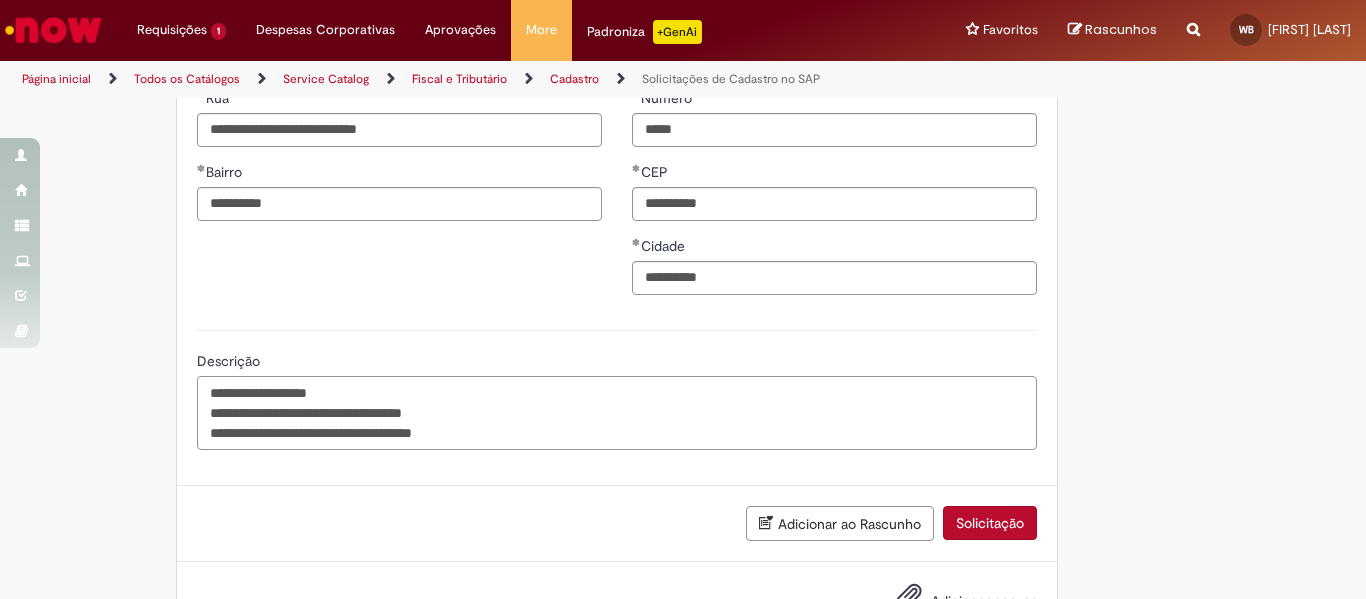 scroll, scrollTop: 1219, scrollLeft: 0, axis: vertical 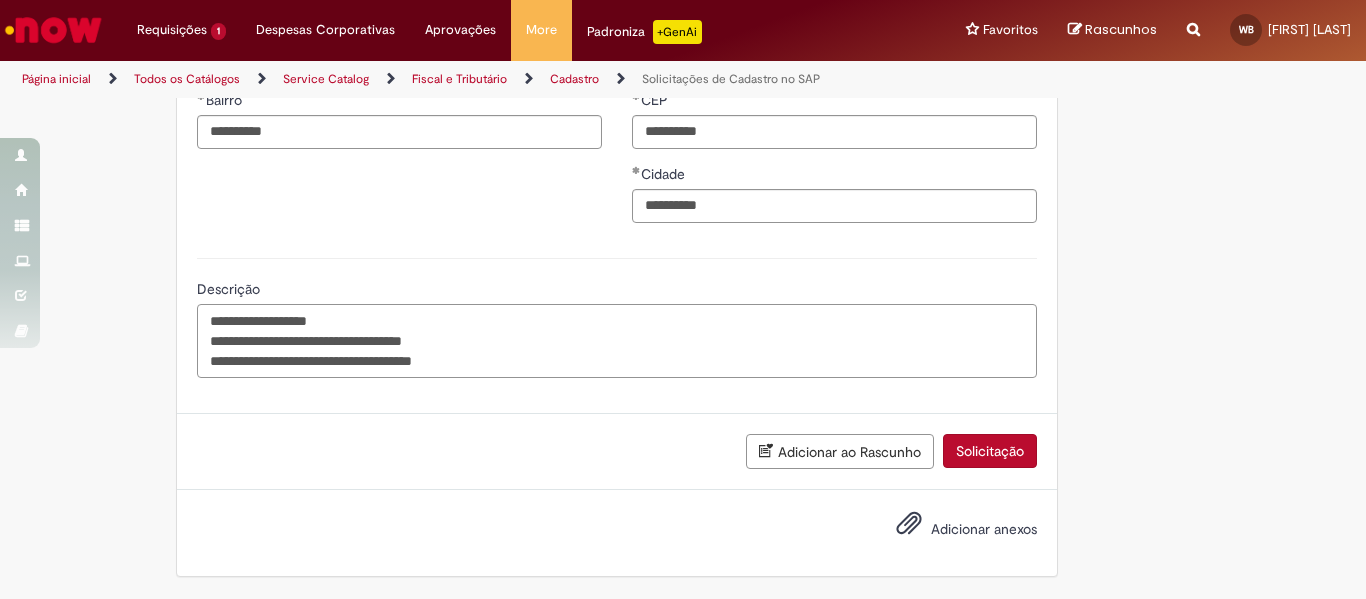 click on "**********" at bounding box center (617, 341) 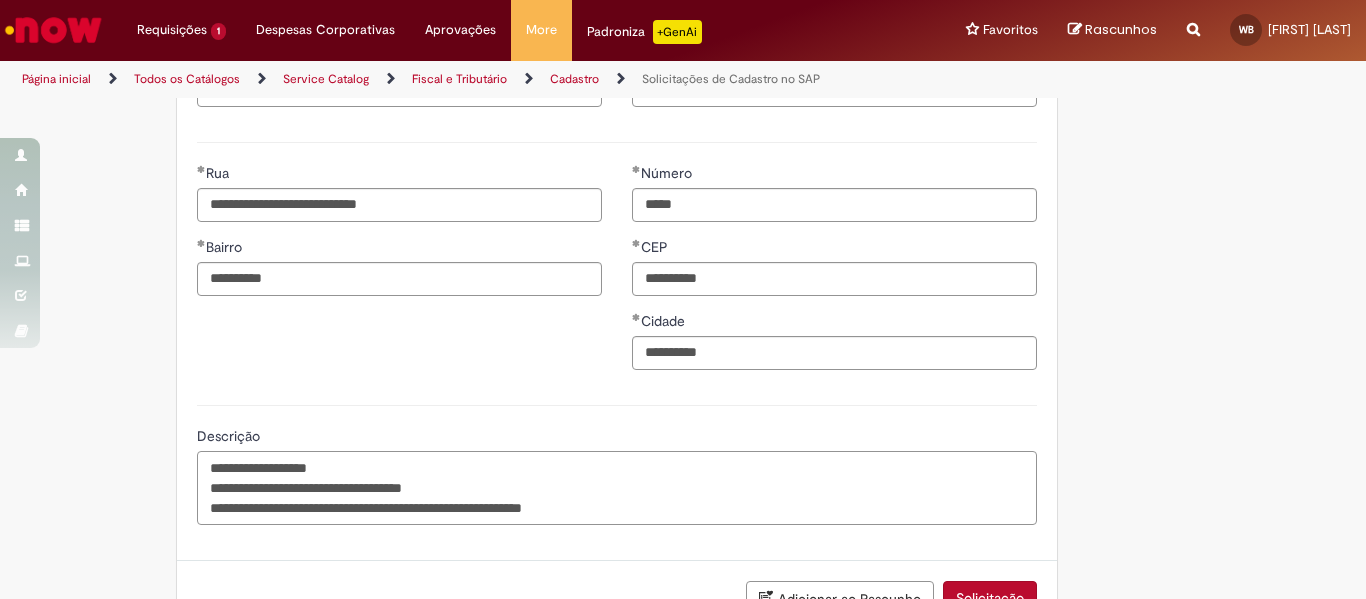 scroll, scrollTop: 1019, scrollLeft: 0, axis: vertical 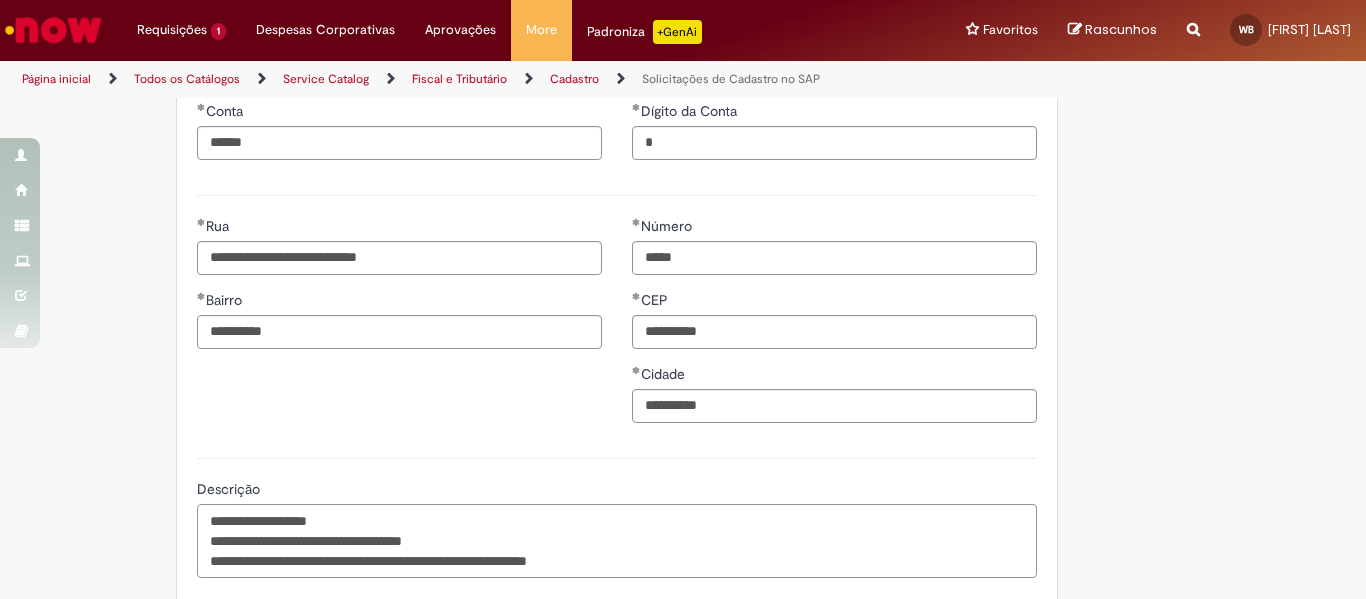 paste on "**********" 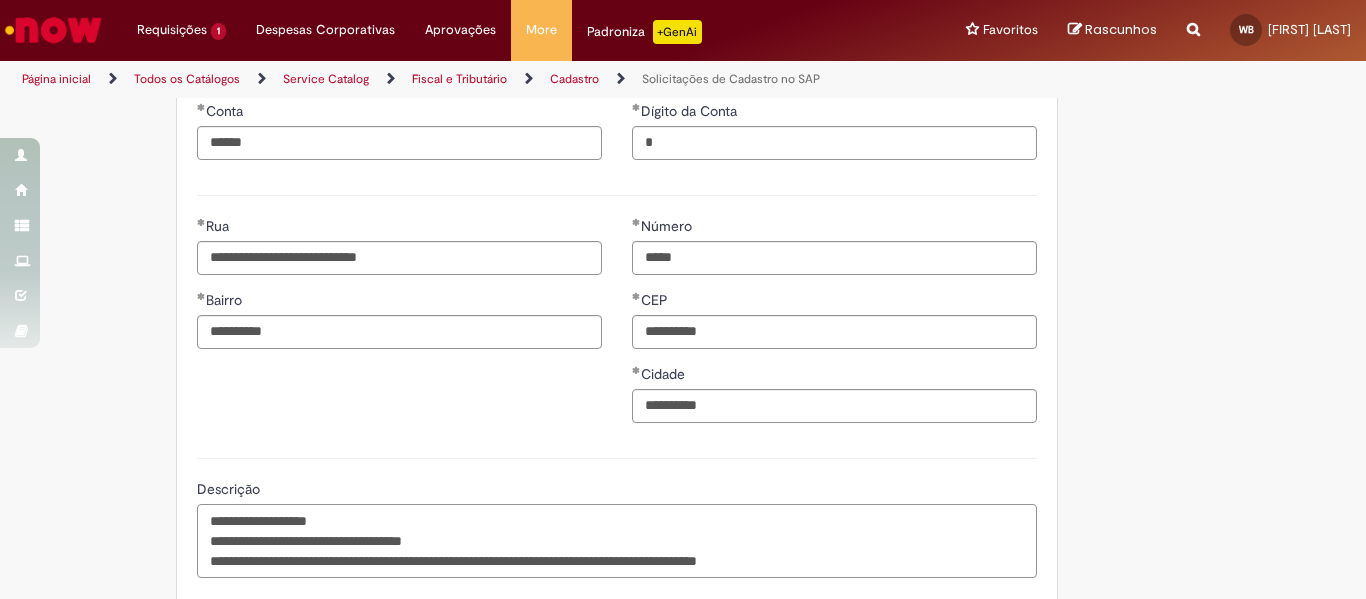 paste on "**********" 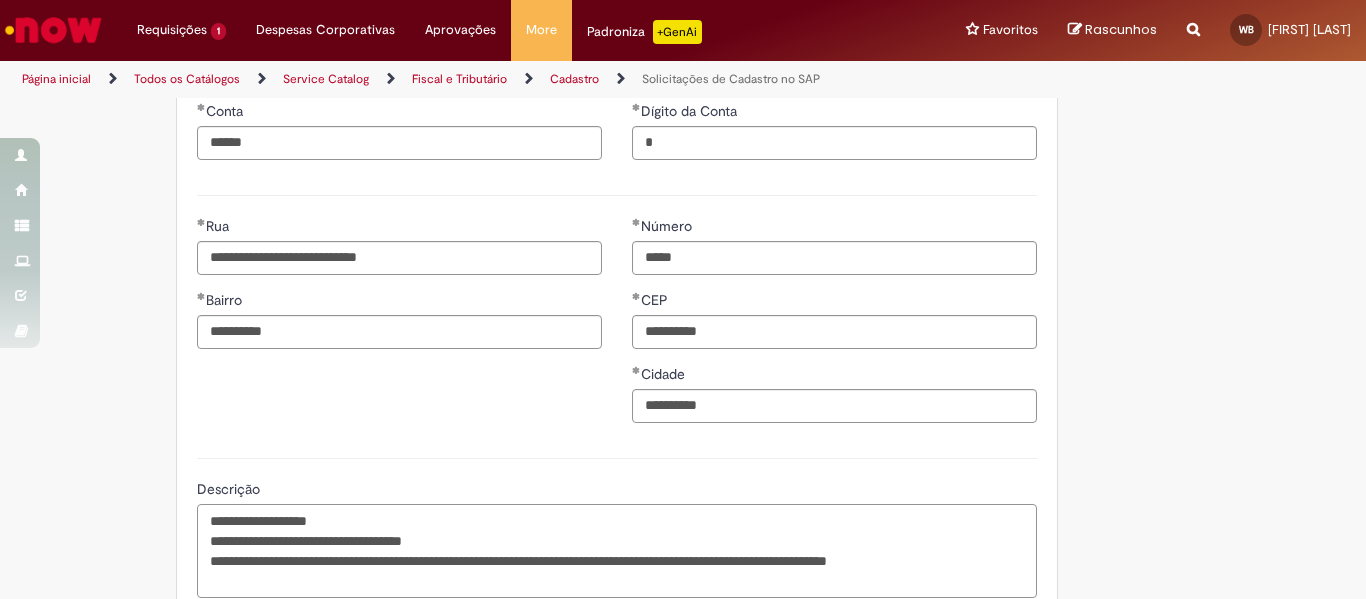 click on "**********" at bounding box center (617, 551) 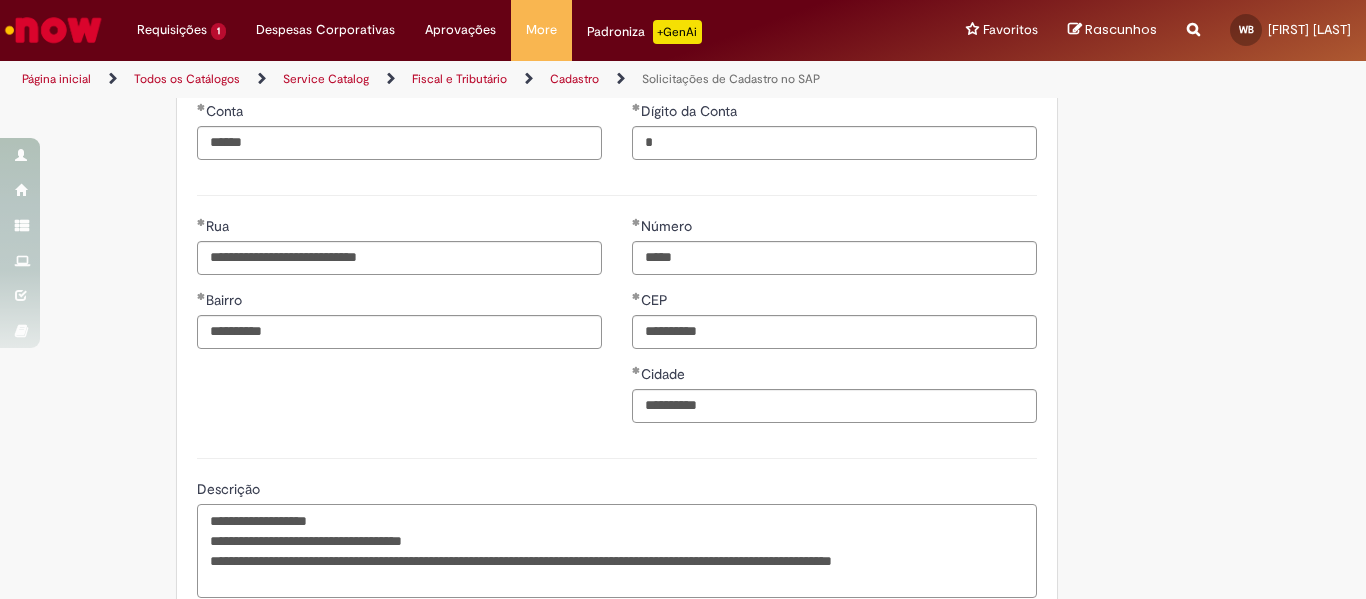 drag, startPoint x: 618, startPoint y: 562, endPoint x: 633, endPoint y: 567, distance: 15.811388 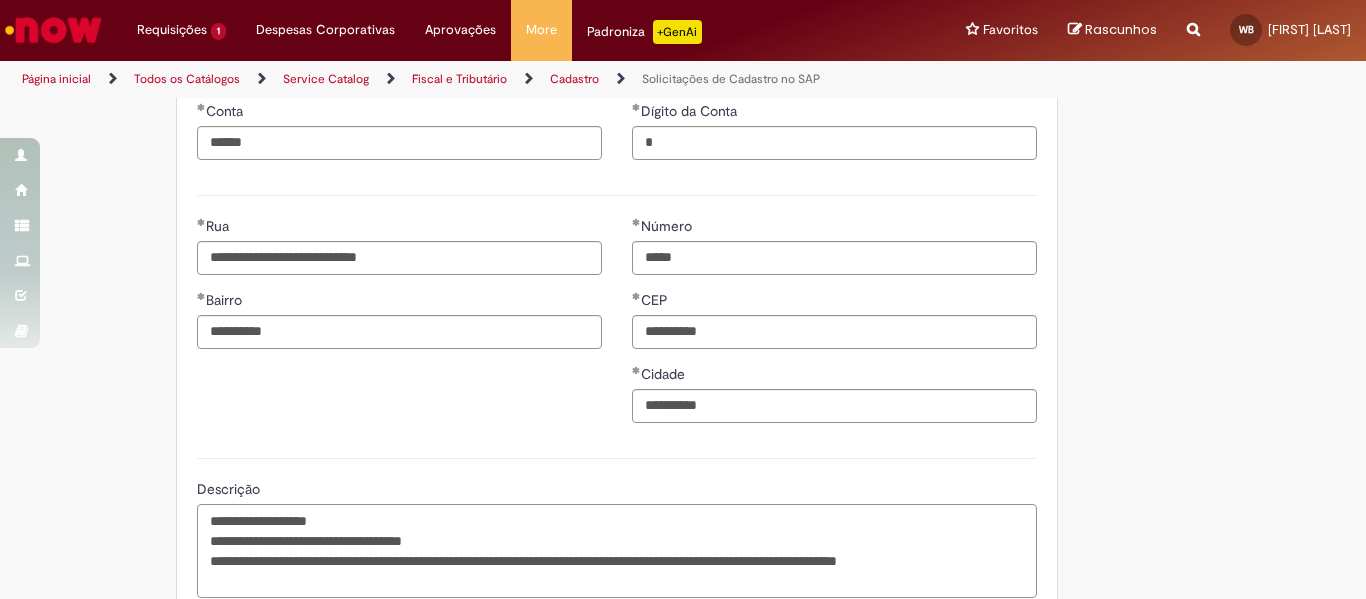 click on "**********" at bounding box center [617, 551] 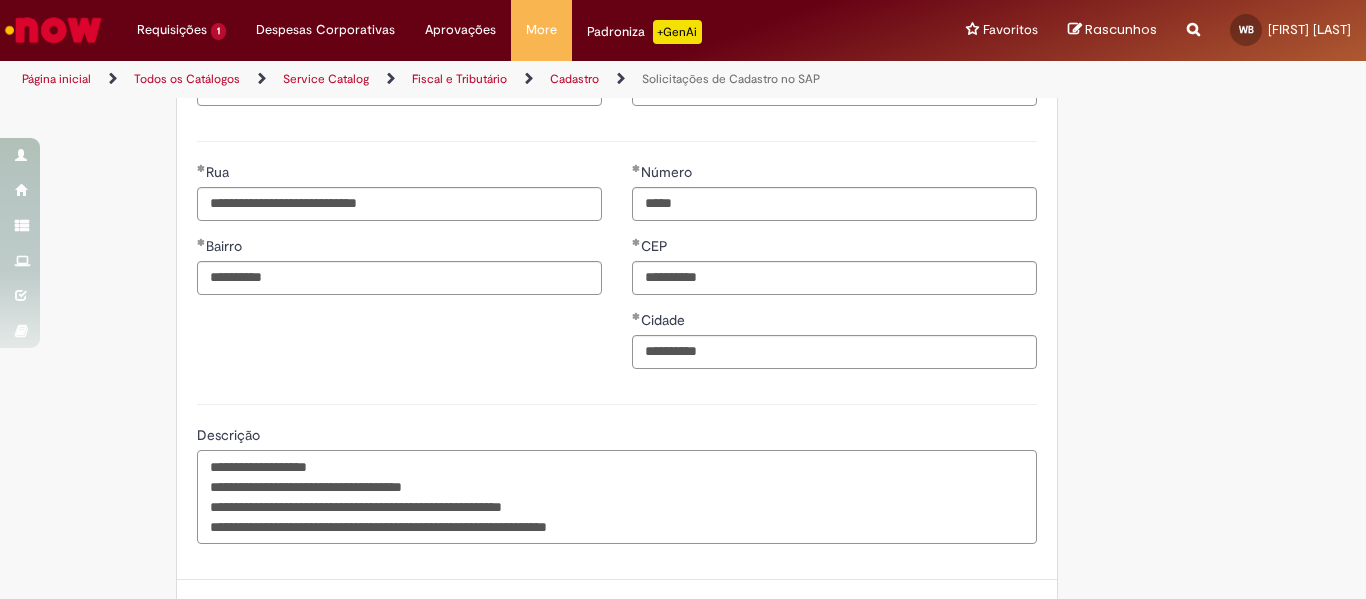 scroll, scrollTop: 1119, scrollLeft: 0, axis: vertical 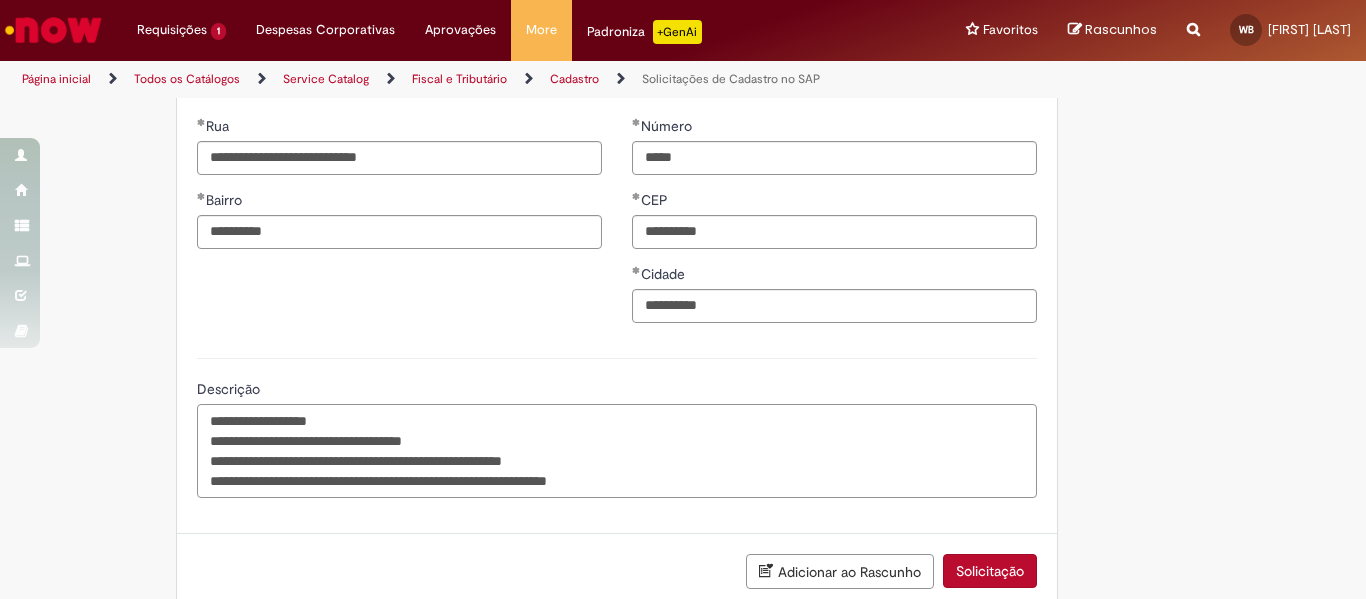 drag, startPoint x: 379, startPoint y: 441, endPoint x: 790, endPoint y: 451, distance: 411.12164 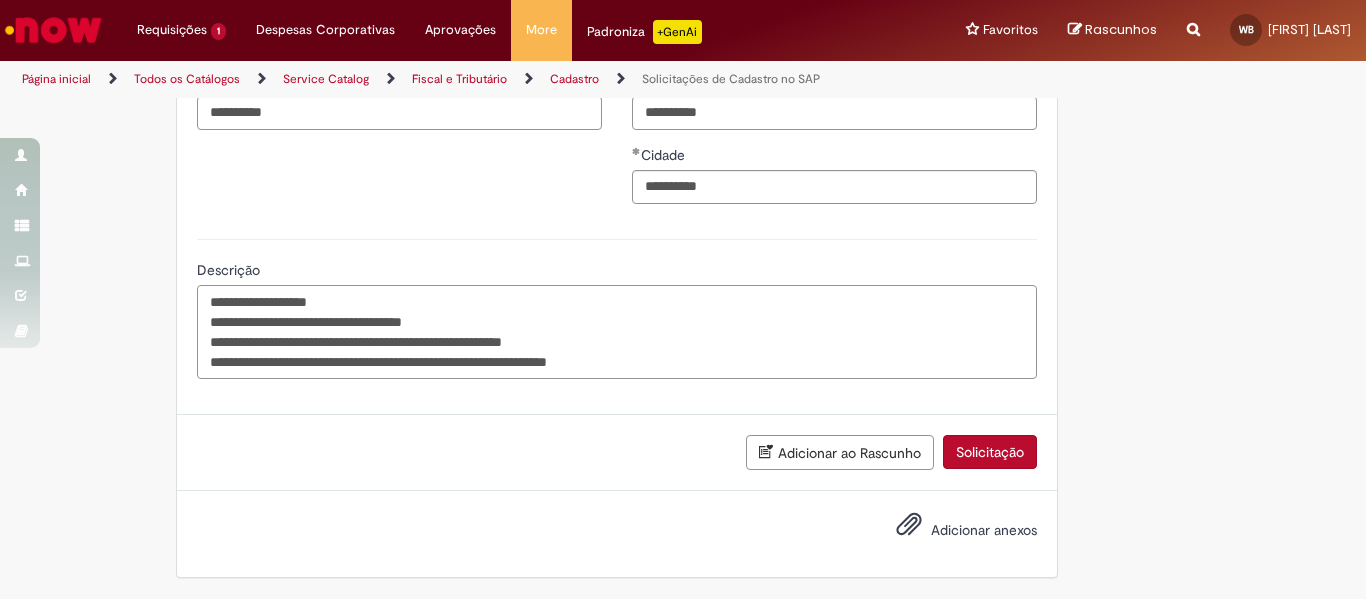 scroll, scrollTop: 1239, scrollLeft: 0, axis: vertical 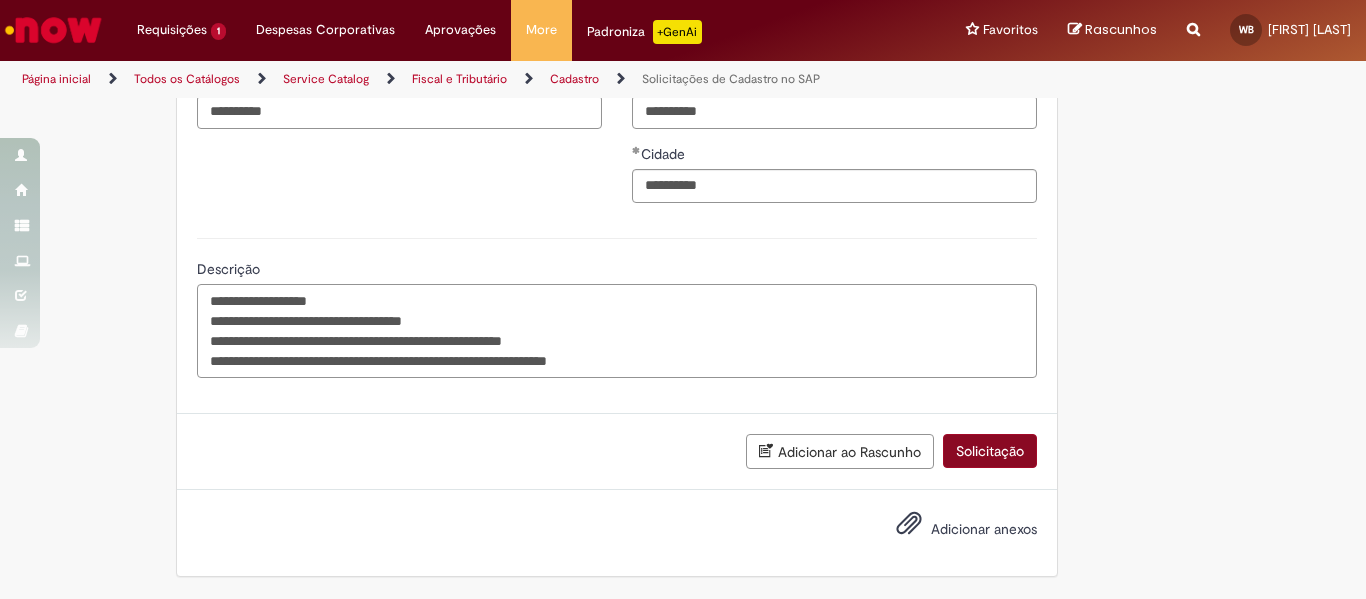 type on "**********" 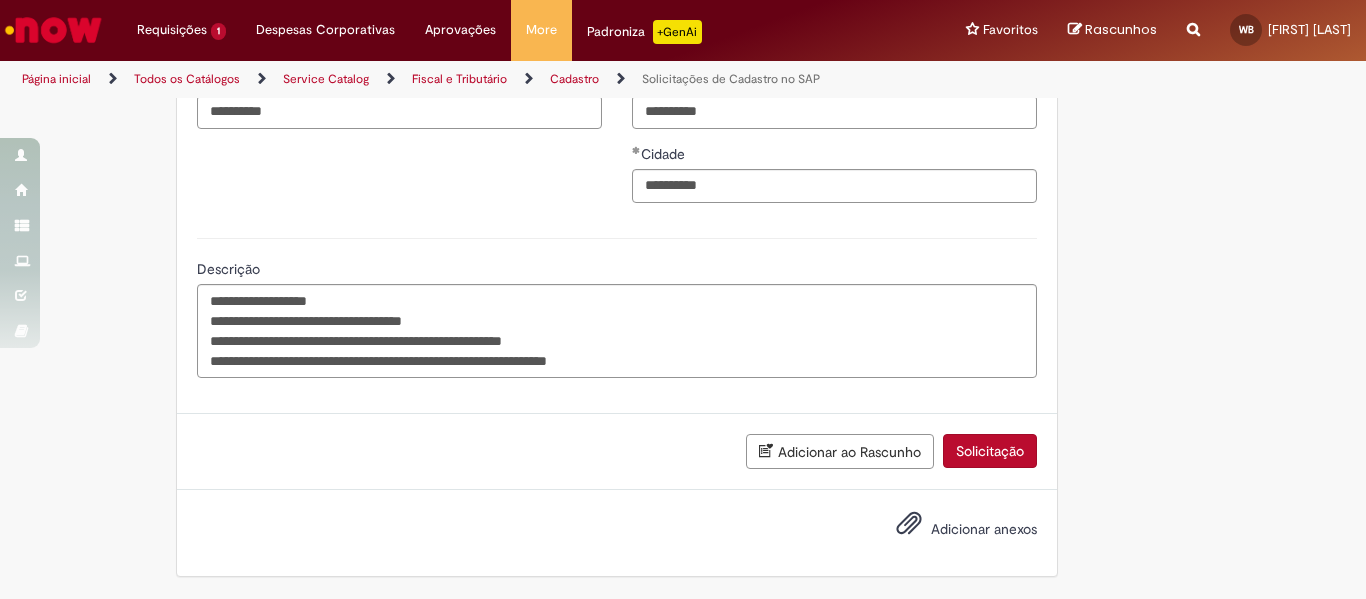 click on "Solicitação" at bounding box center [990, 451] 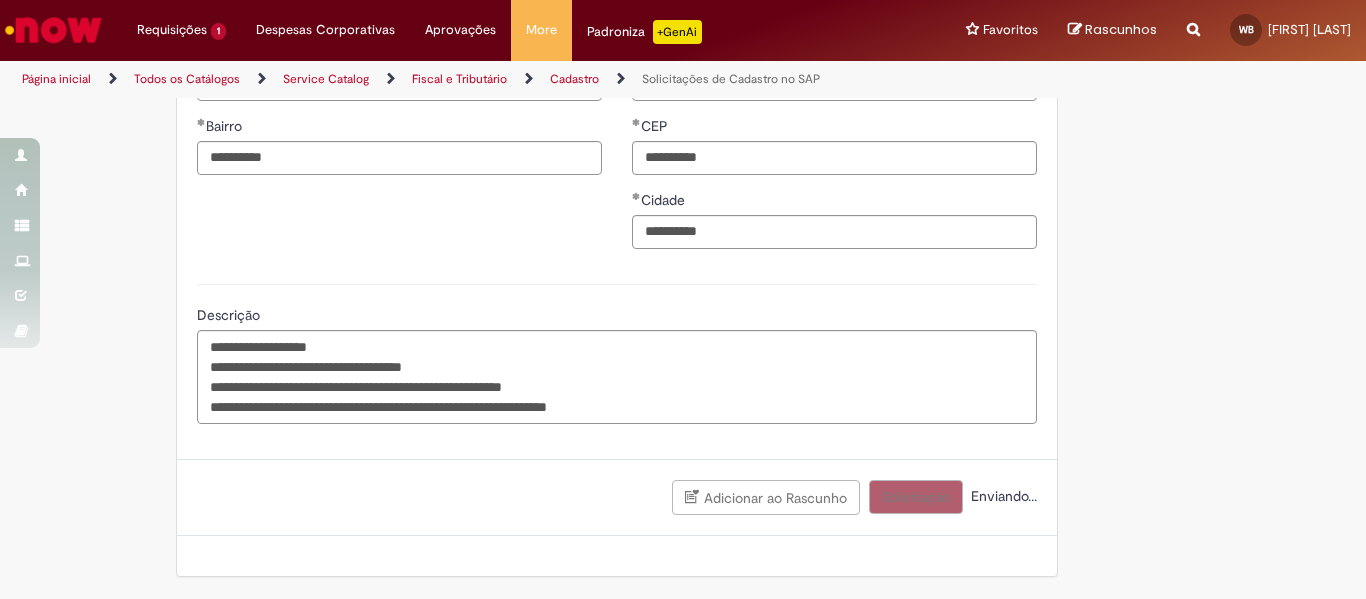 scroll, scrollTop: 1193, scrollLeft: 0, axis: vertical 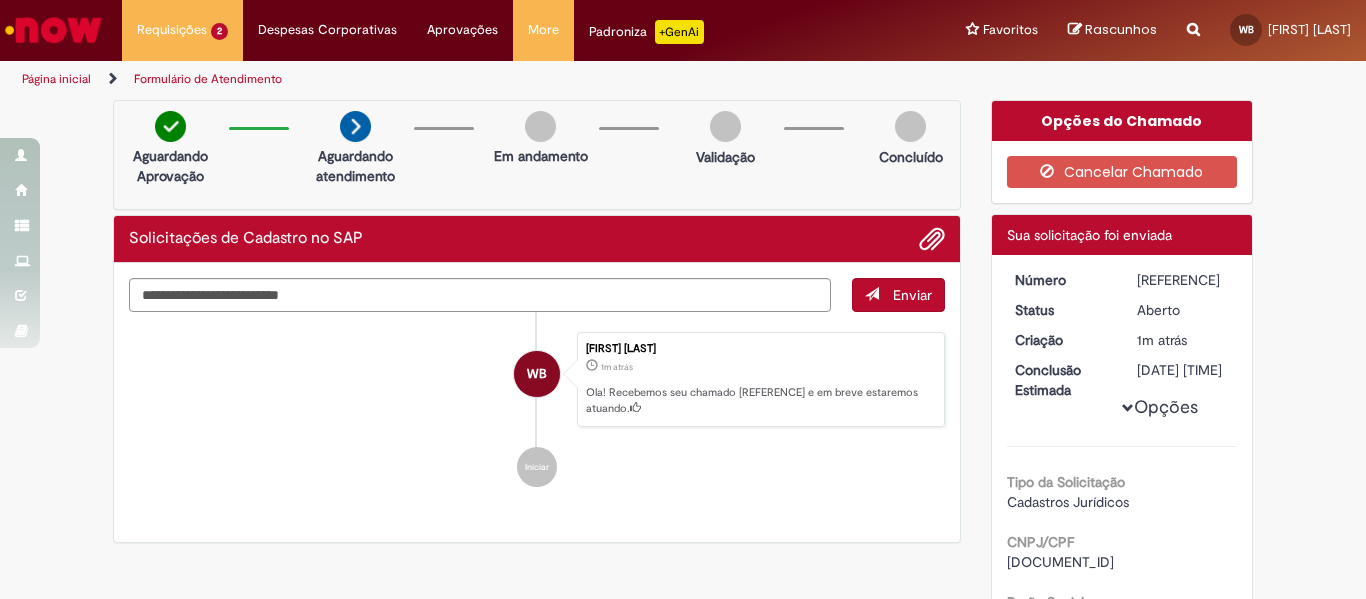 drag, startPoint x: 1141, startPoint y: 279, endPoint x: 1212, endPoint y: 275, distance: 71.11259 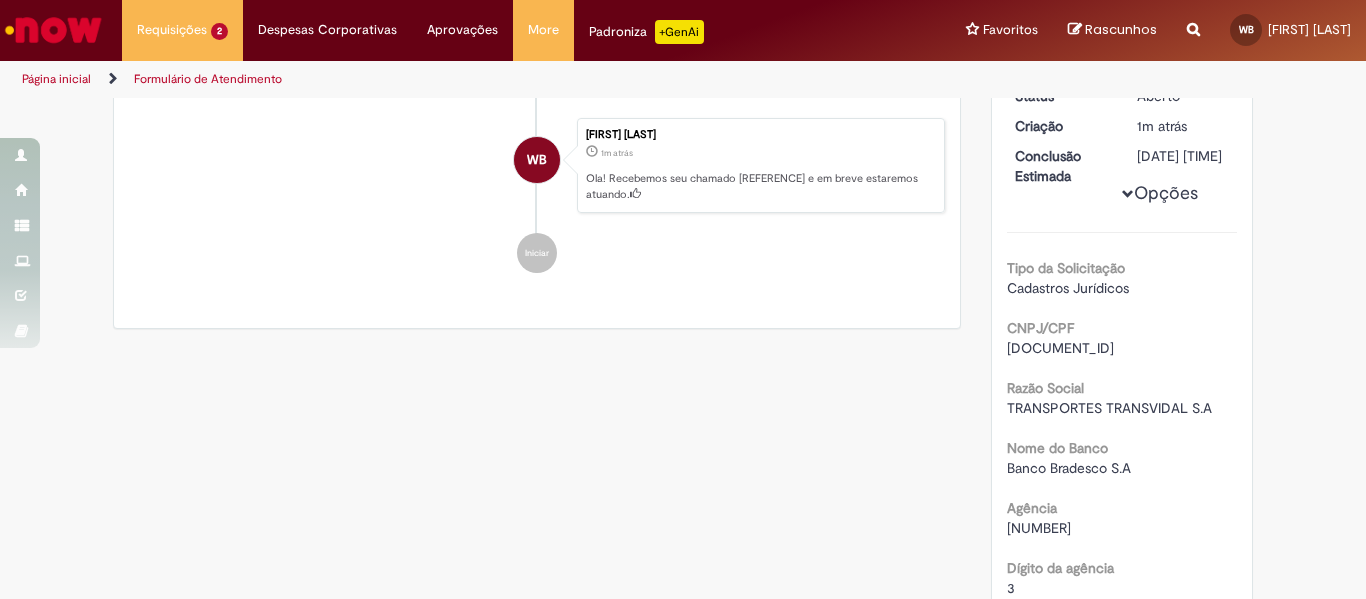 scroll, scrollTop: 0, scrollLeft: 0, axis: both 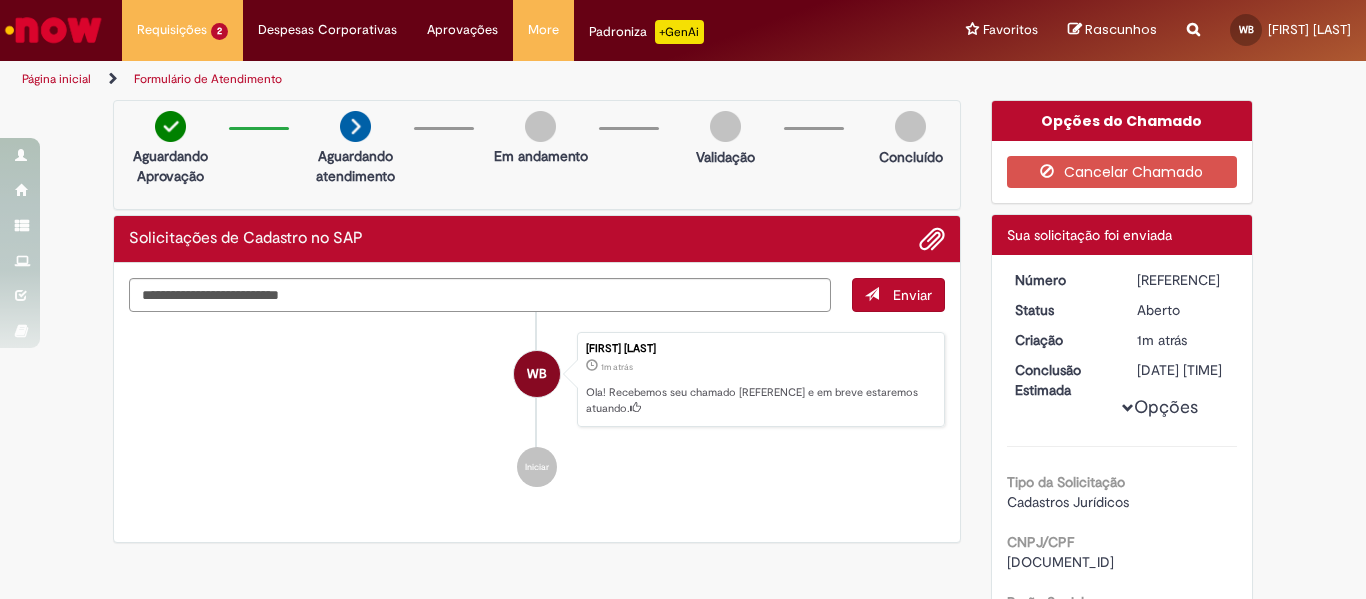 copy on "[REFERENCE]" 